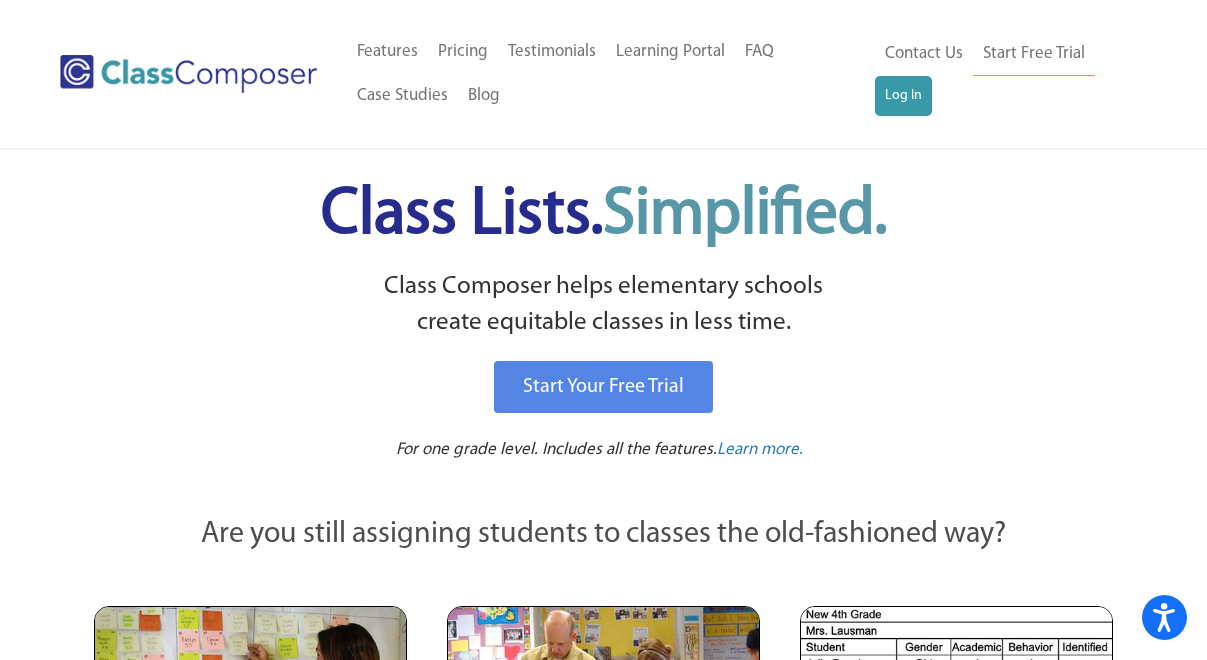 scroll, scrollTop: 0, scrollLeft: 0, axis: both 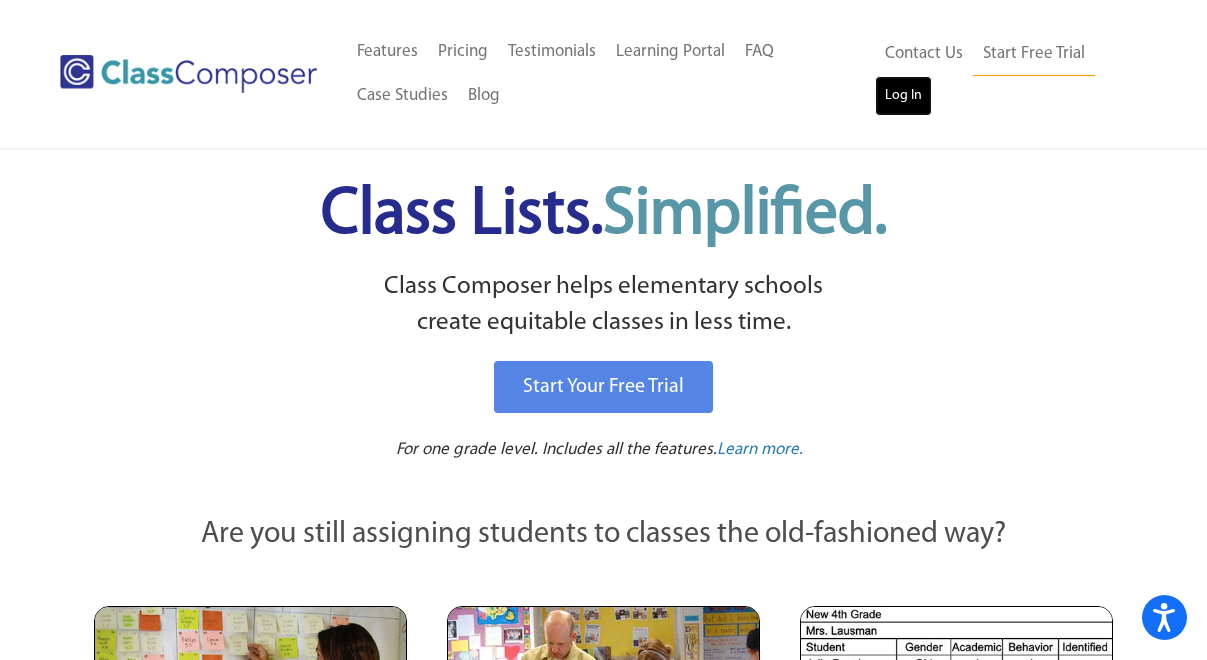 click on "Log In" at bounding box center [903, 96] 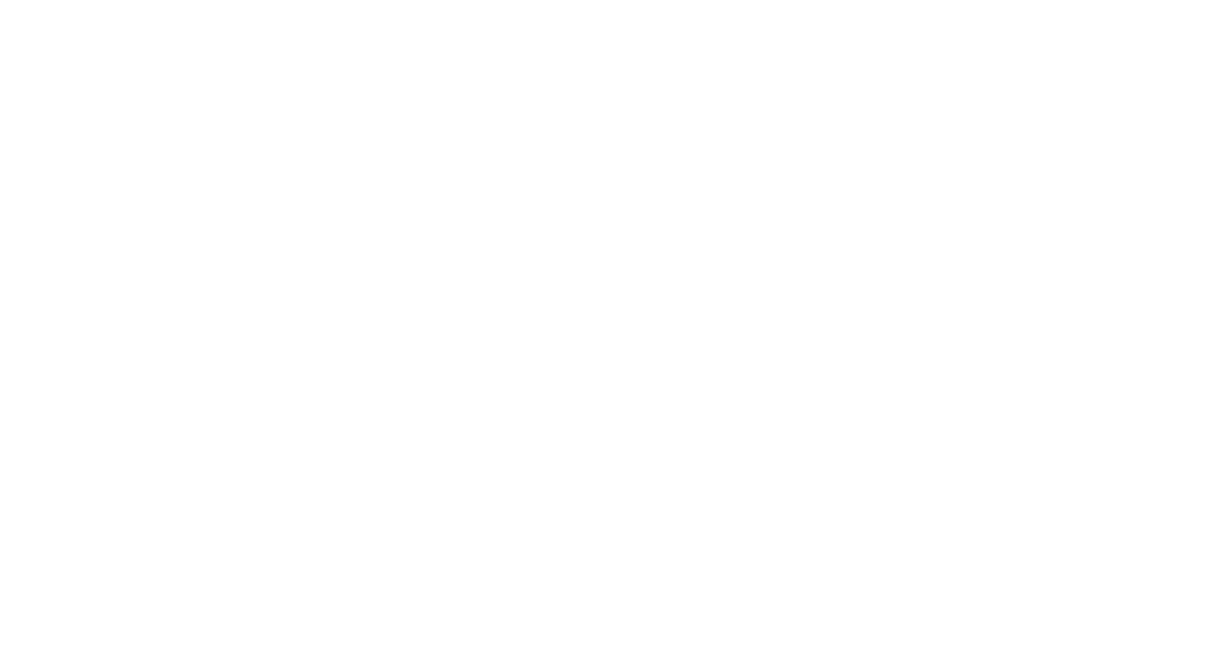 scroll, scrollTop: 0, scrollLeft: 0, axis: both 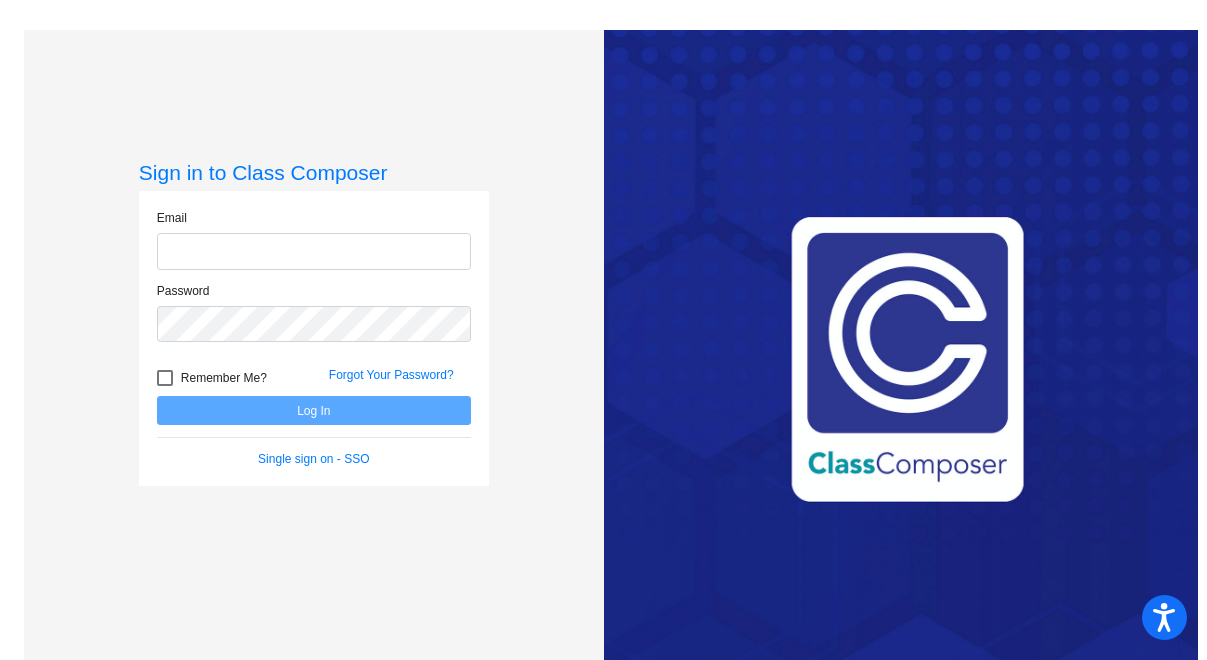 click 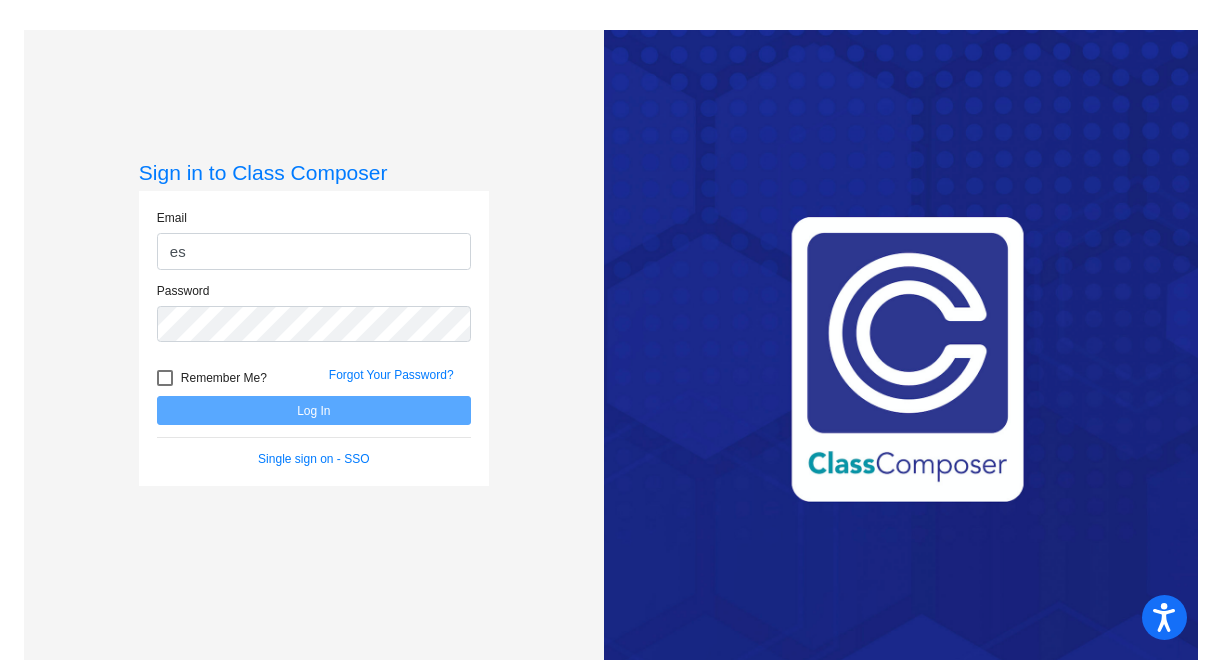 type on "[PERSON_NAME][EMAIL_ADDRESS][PERSON_NAME][DOMAIN_NAME]" 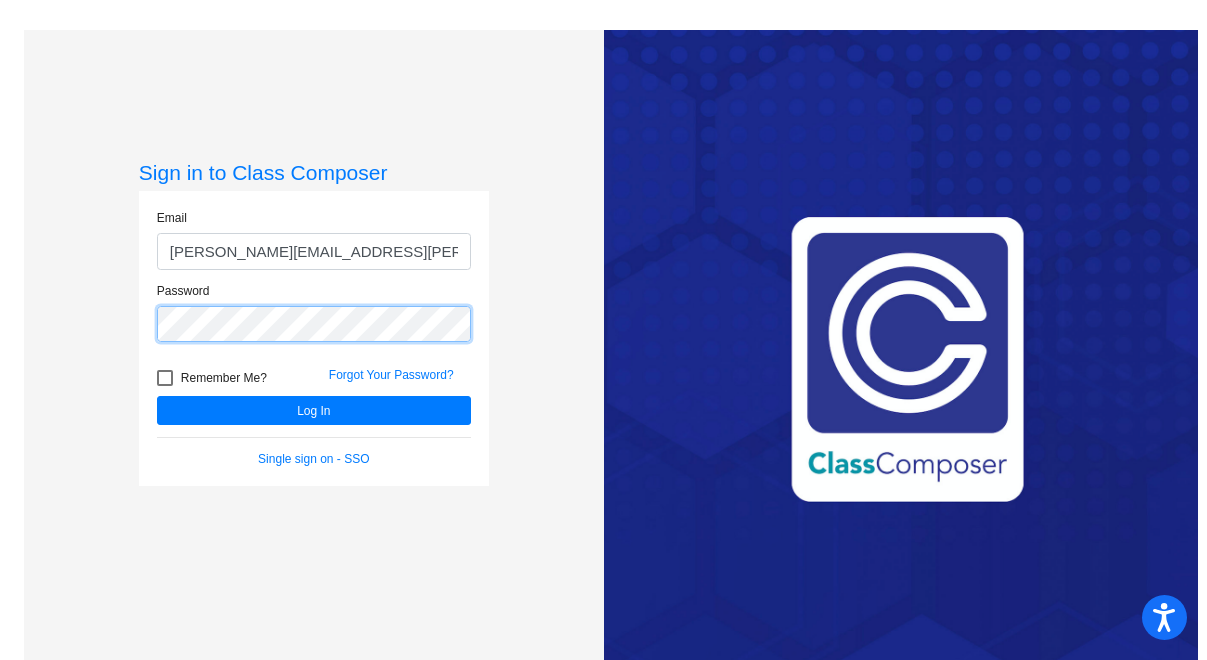 click on "Log In" 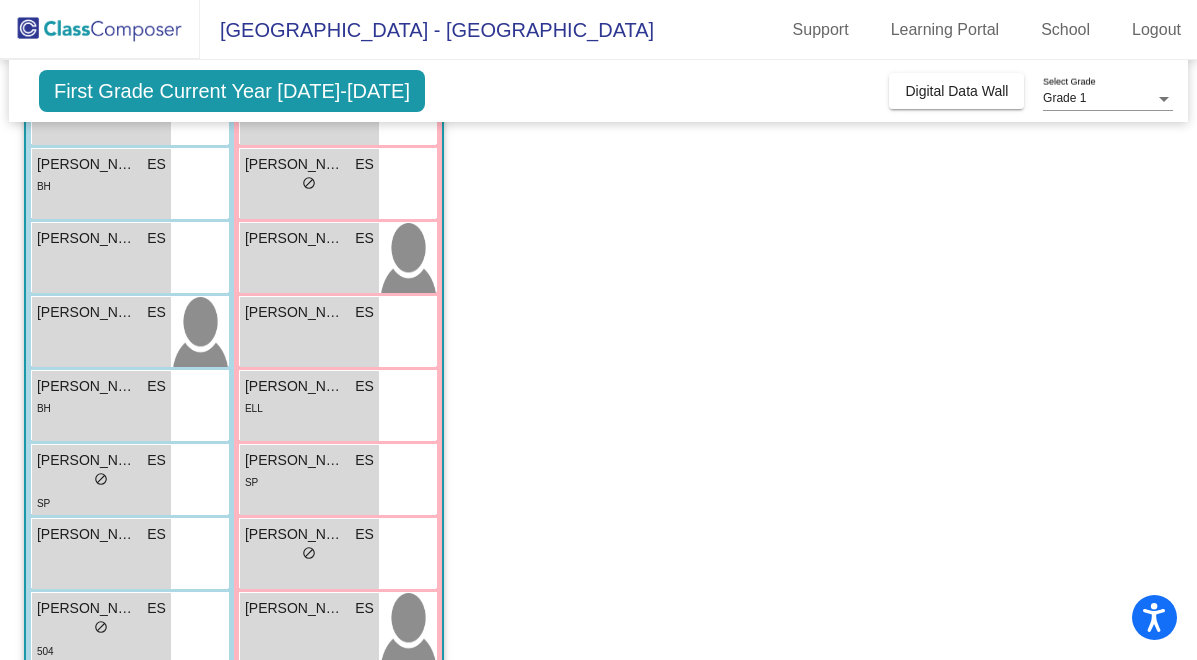 scroll, scrollTop: 358, scrollLeft: 0, axis: vertical 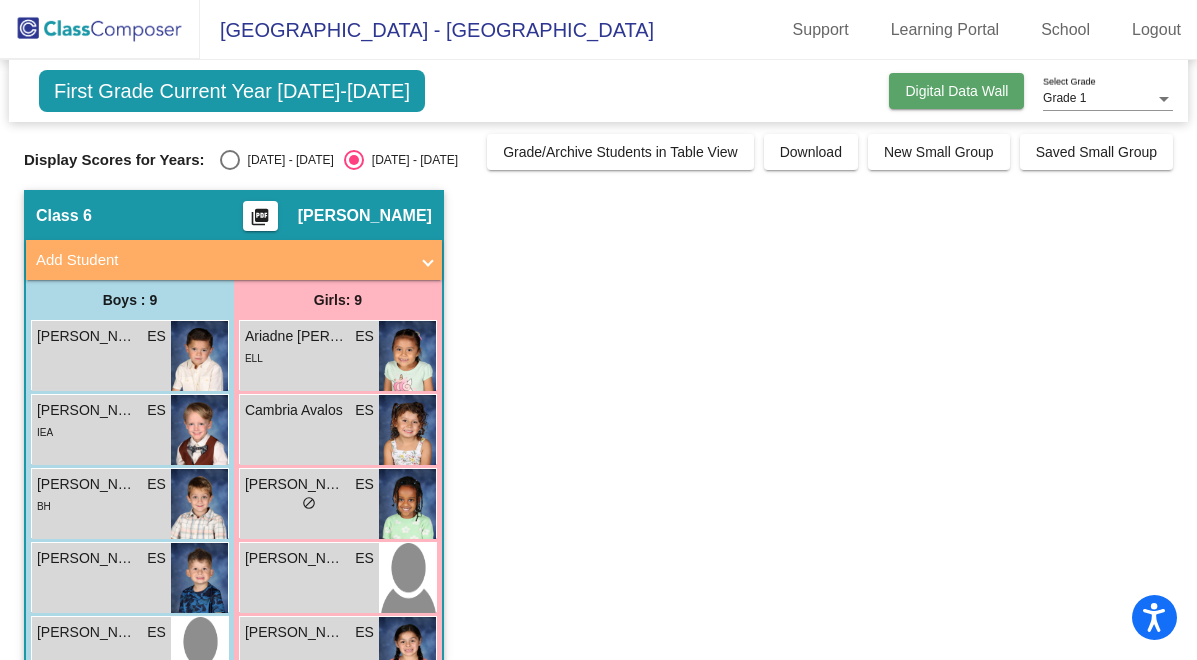 click on "Digital Data Wall" 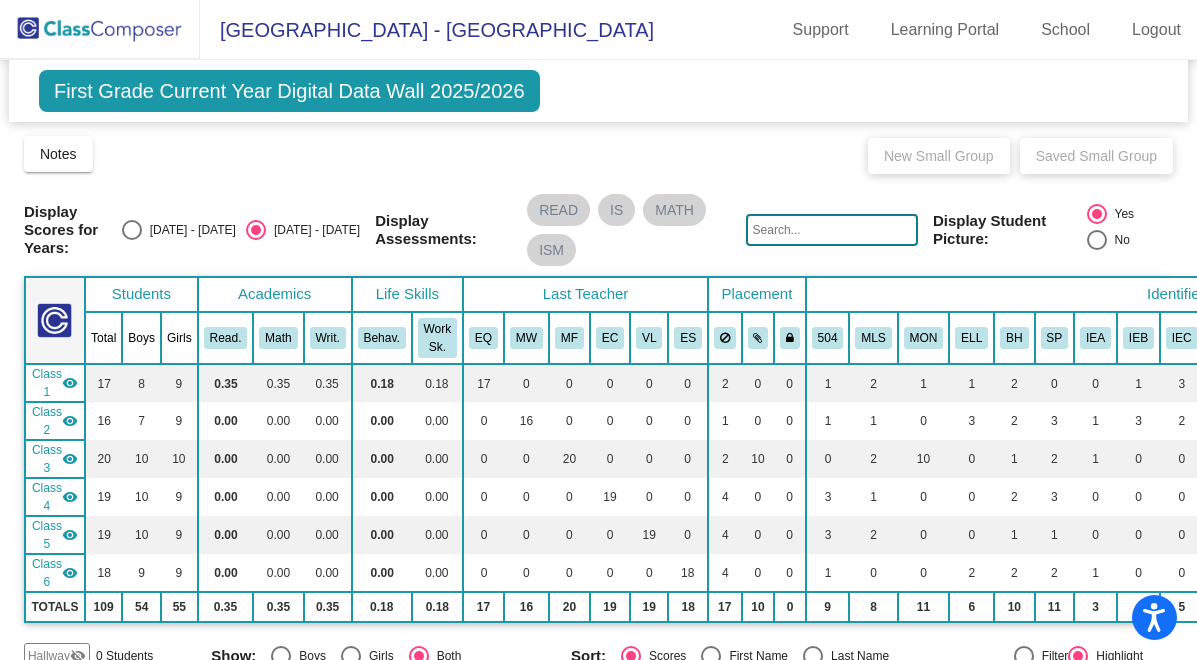 click on "First Grade Current Year Digital Data Wall 2025/2026  Add, Move, or Retain Students Off   On  Incoming   Digital Data Wall" 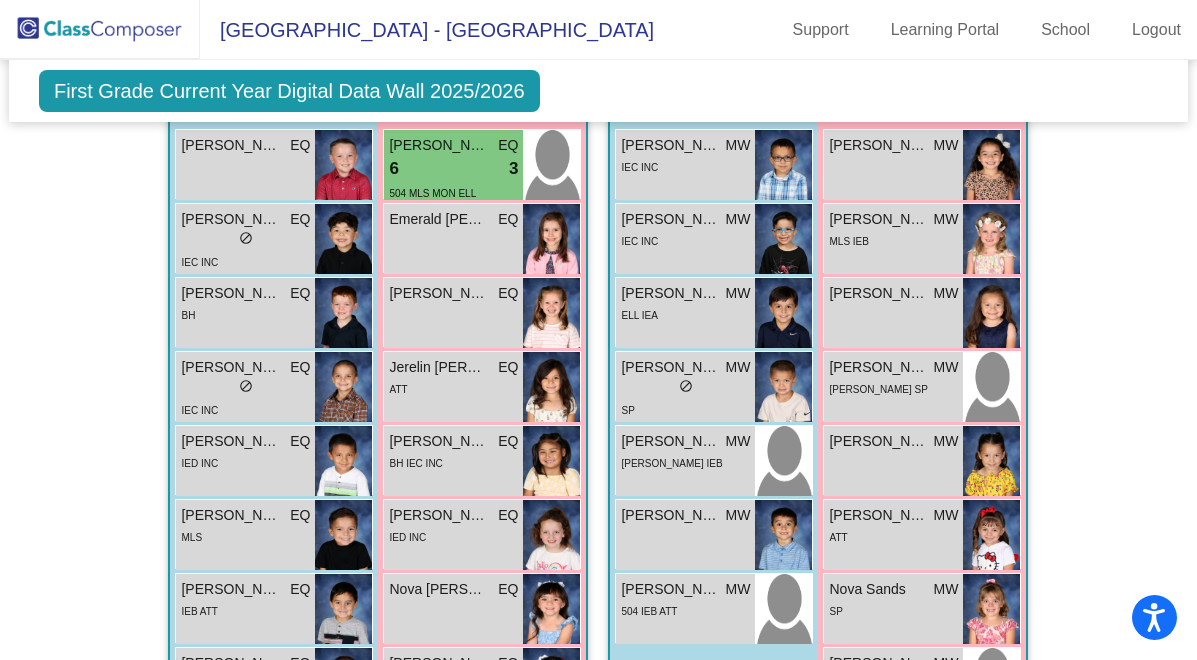 scroll, scrollTop: 1588, scrollLeft: 0, axis: vertical 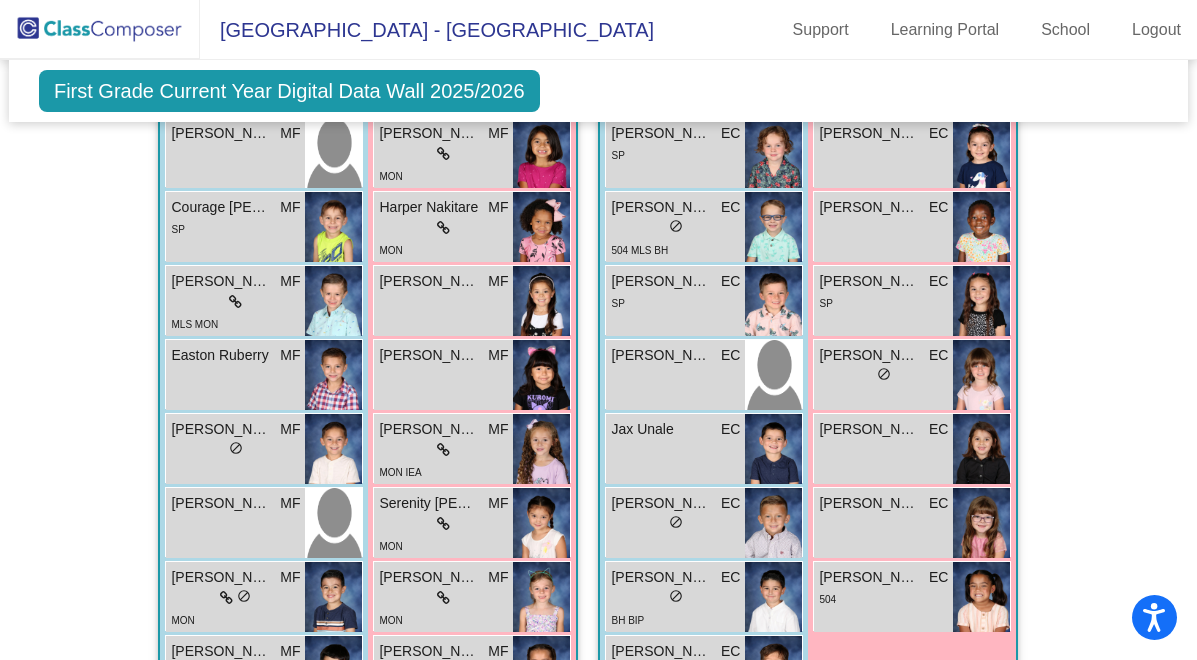 click on "Hallway   - Hallway Class  picture_as_pdf  Add Student  First Name Last Name Student Id  (Recommended)   Boy   Girl   Non Binary Add Close  Boys : 0    No Students   Girls: 0   No Students   Class 1   - REED  picture_as_pdf EnRica Quintana  Add Student  First Name Last Name Student Id  (Recommended)   Boy   Girl   Non Binary Add Close  Boys : 8  Baylor Davis EQ lock do_not_disturb_alt Kolton Disch EQ lock do_not_disturb_alt IEC INC Levi Medina EQ lock do_not_disturb_alt BH Logan Beard EQ lock do_not_disturb_alt IEC INC Logan Castillo EQ lock do_not_disturb_alt IED INC Orion Cordova EQ lock do_not_disturb_alt MLS Tristan Baca EQ lock do_not_disturb_alt IEB ATT Wyatt Allen EQ lock do_not_disturb_alt Girls: 9 Autumn Walker EQ 6 lock do_not_disturb_alt 3 504 MLS MON ELL Emerald Carnes EQ lock do_not_disturb_alt Hadley Harris EQ lock do_not_disturb_alt Jerelin Morfin EQ lock do_not_disturb_alt ATT Marianna Hanson EQ lock do_not_disturb_alt BH IEC INC Molly Tillotson EQ lock do_not_disturb_alt IED INC EQ lock" 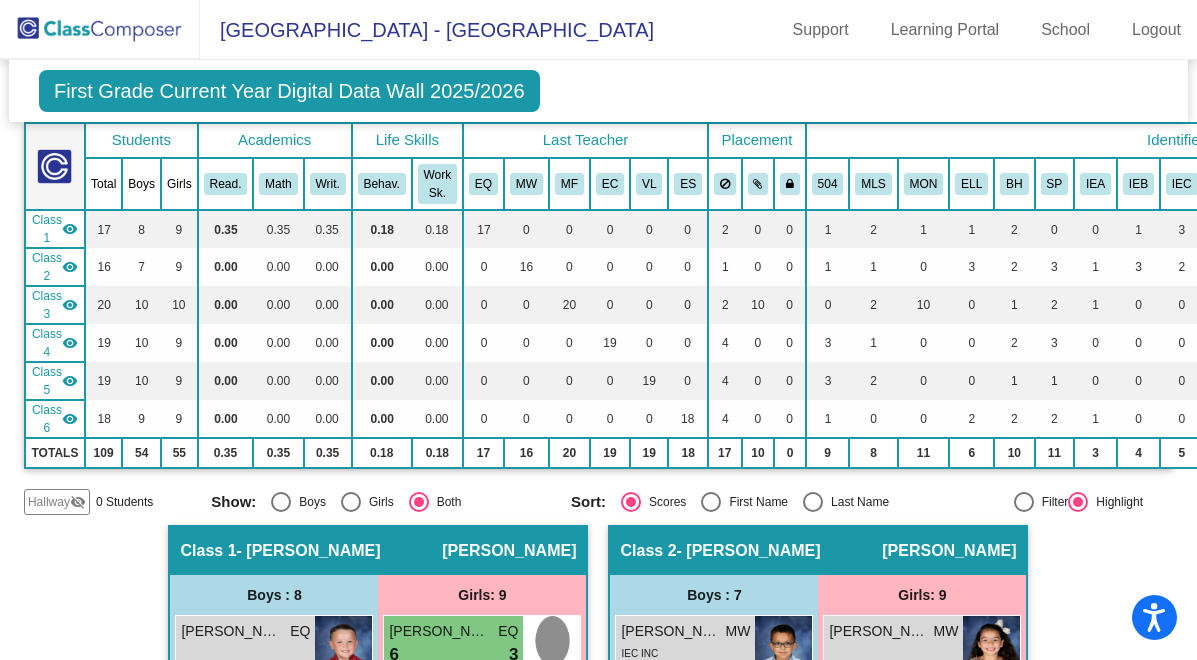scroll, scrollTop: 108, scrollLeft: 0, axis: vertical 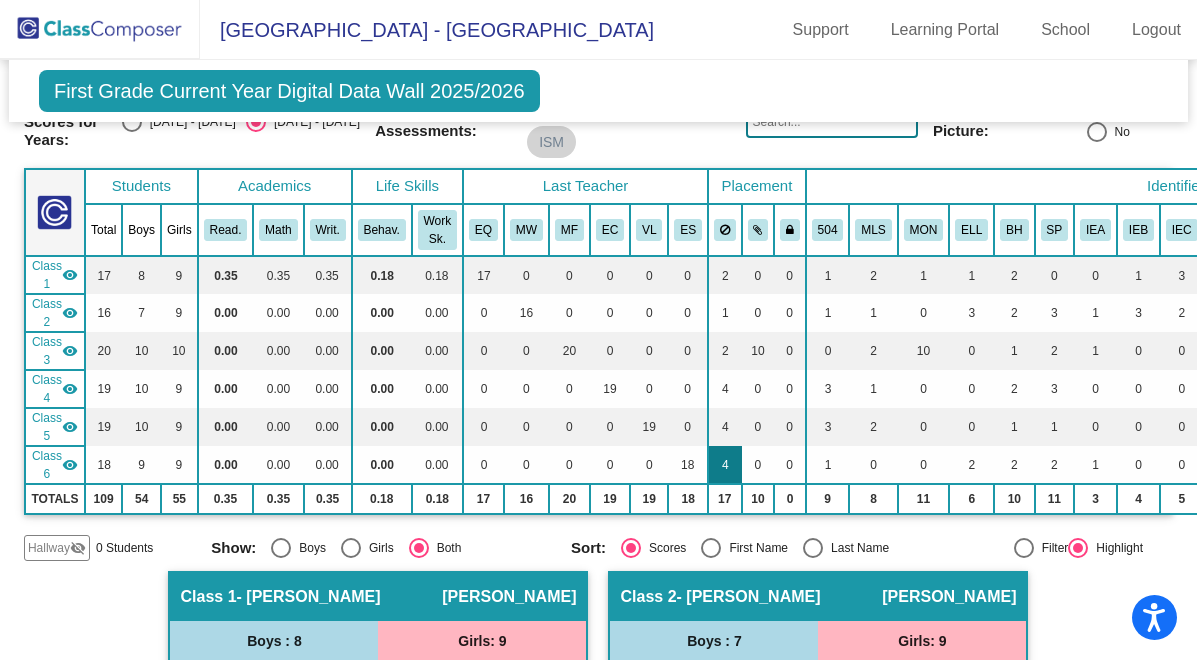 click on "4" 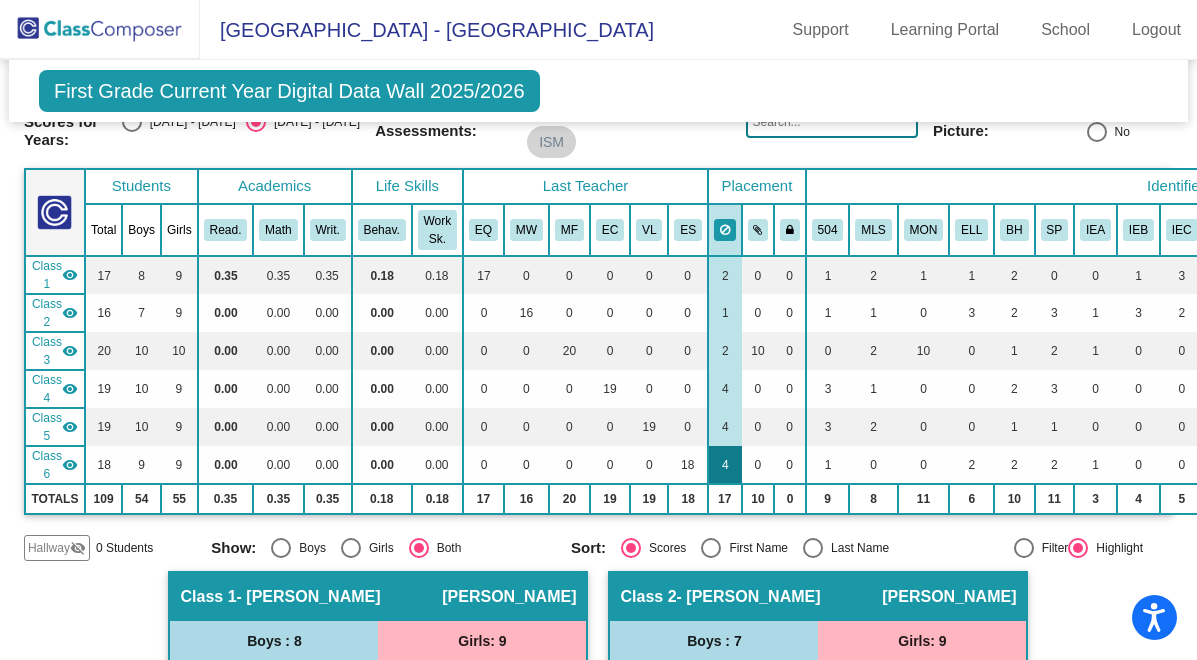 click on "4" 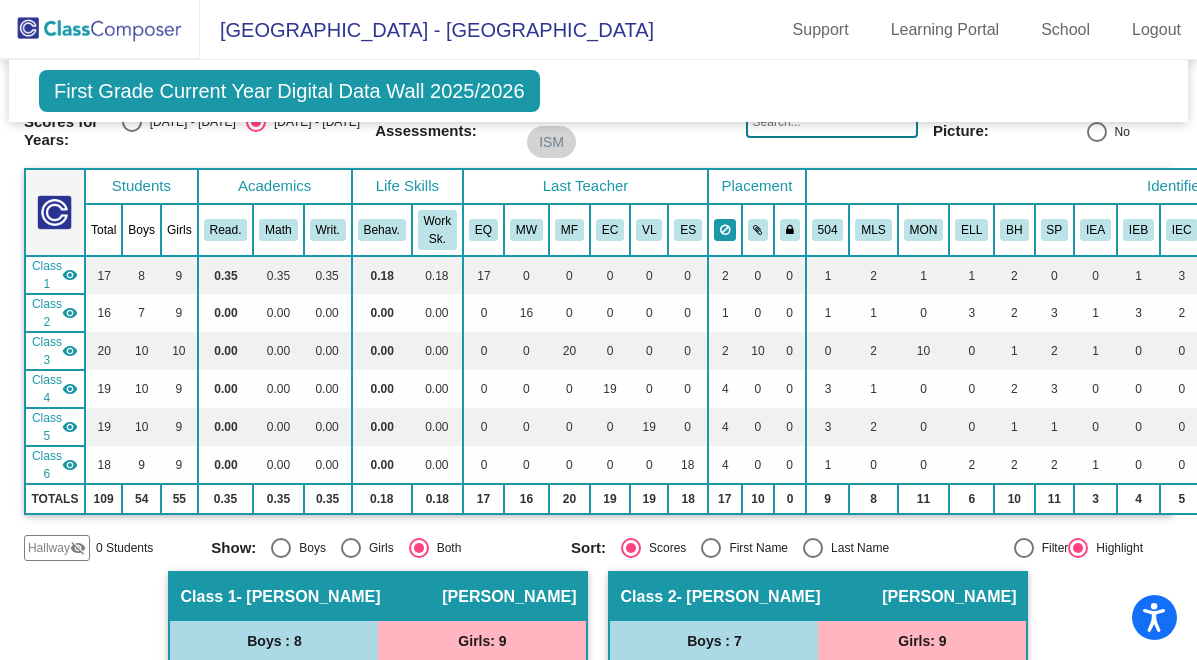 click 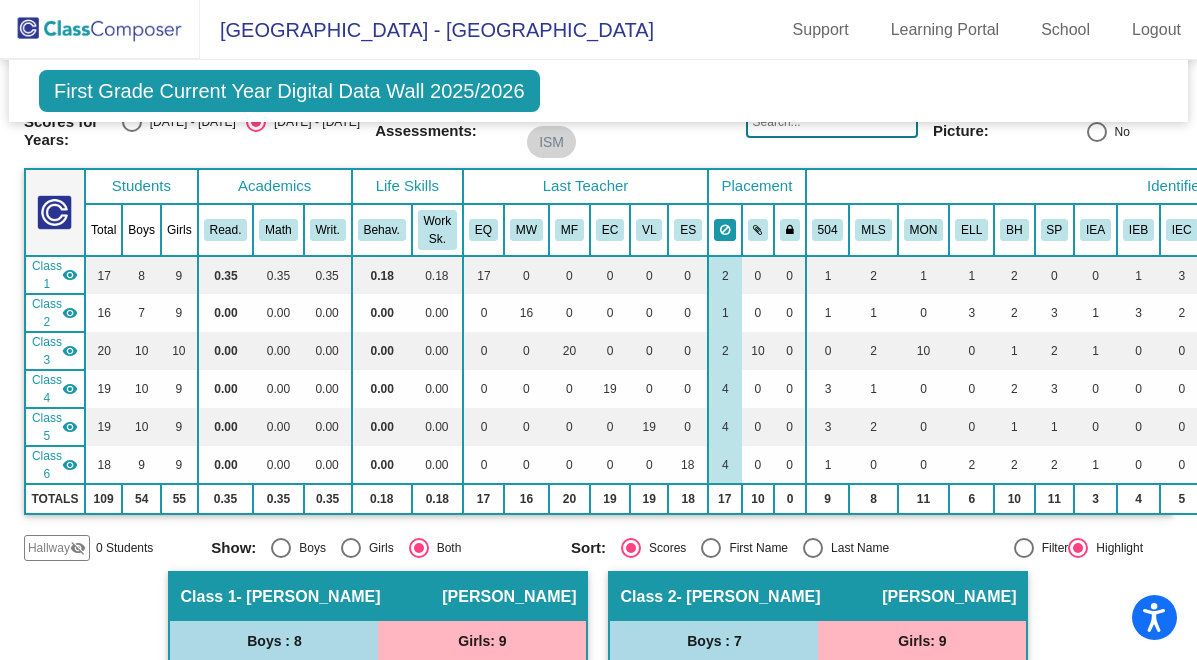 click 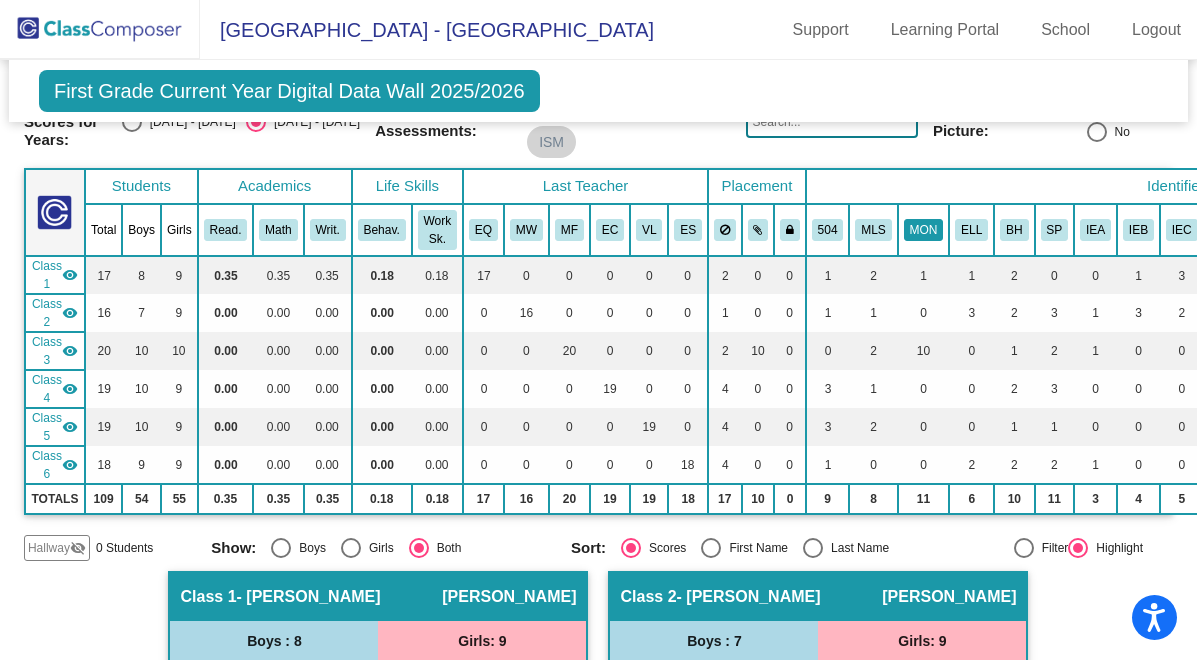click on "MON" 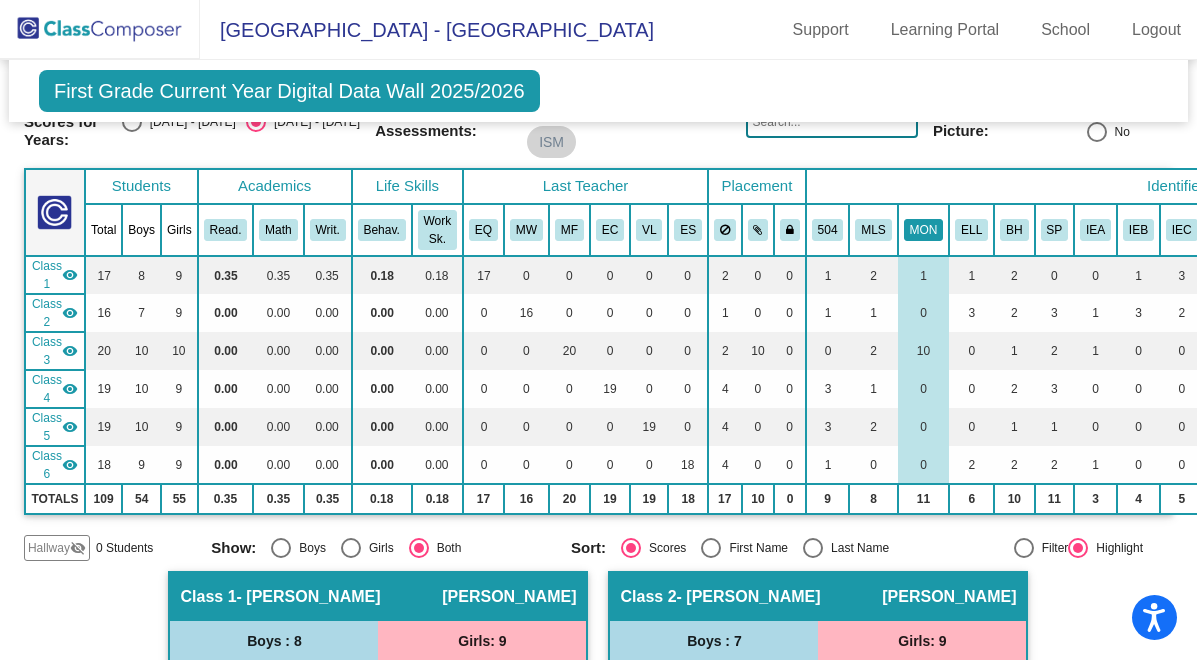 click on "MON" 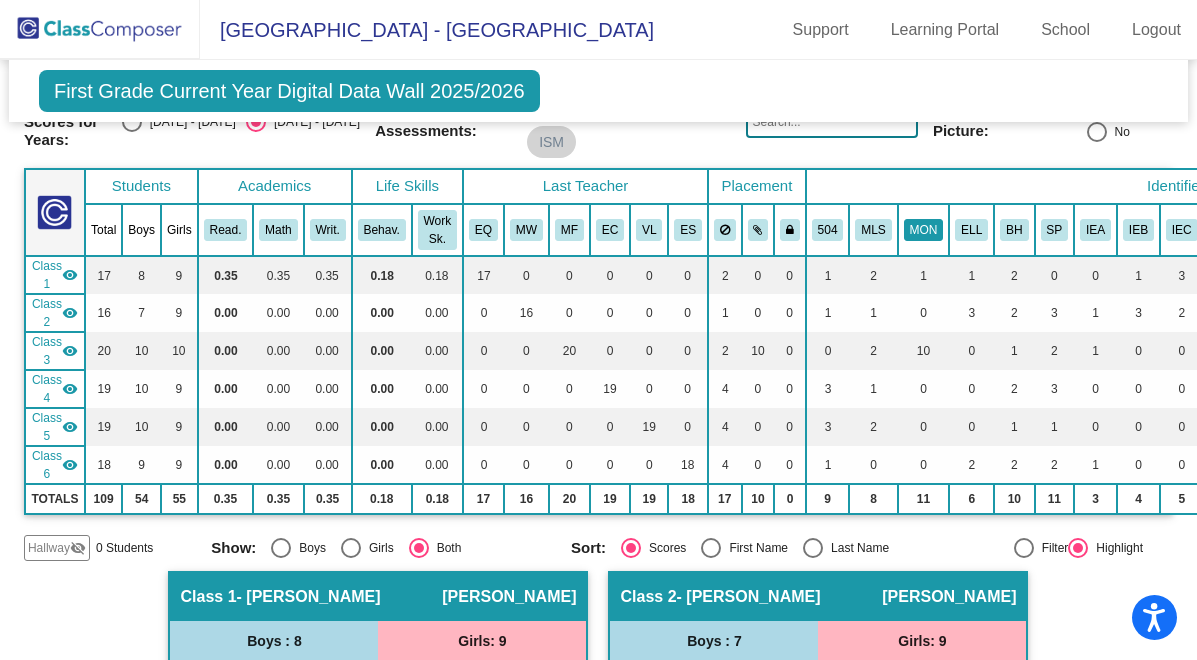 click on "MON" 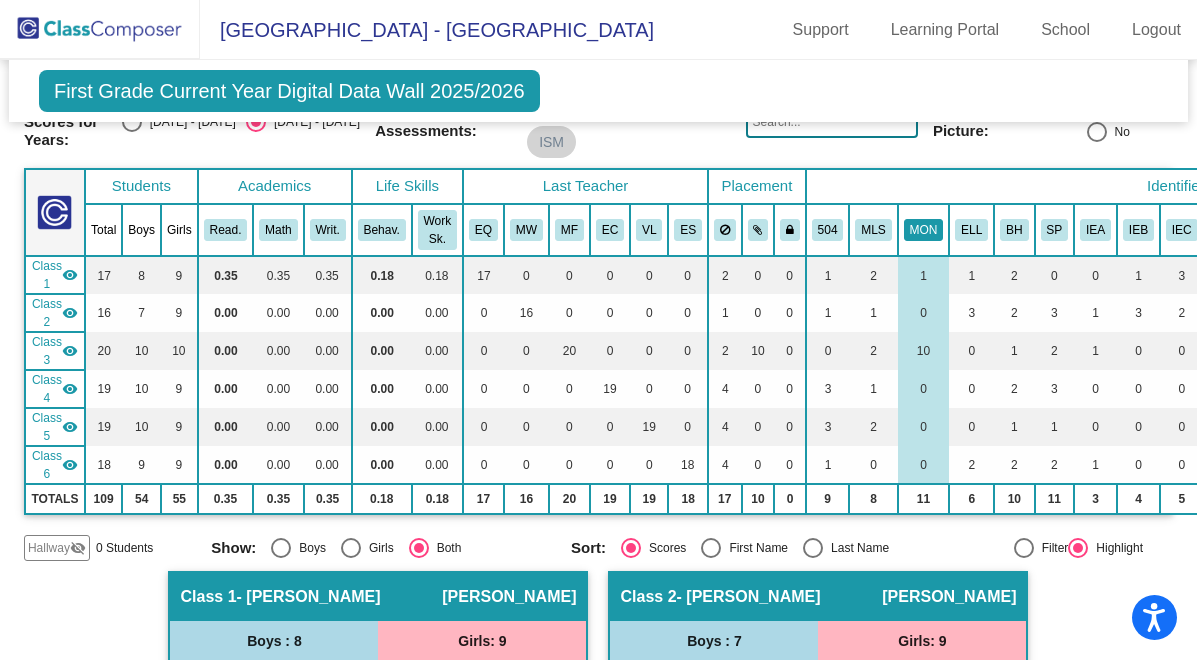 click on "MON" 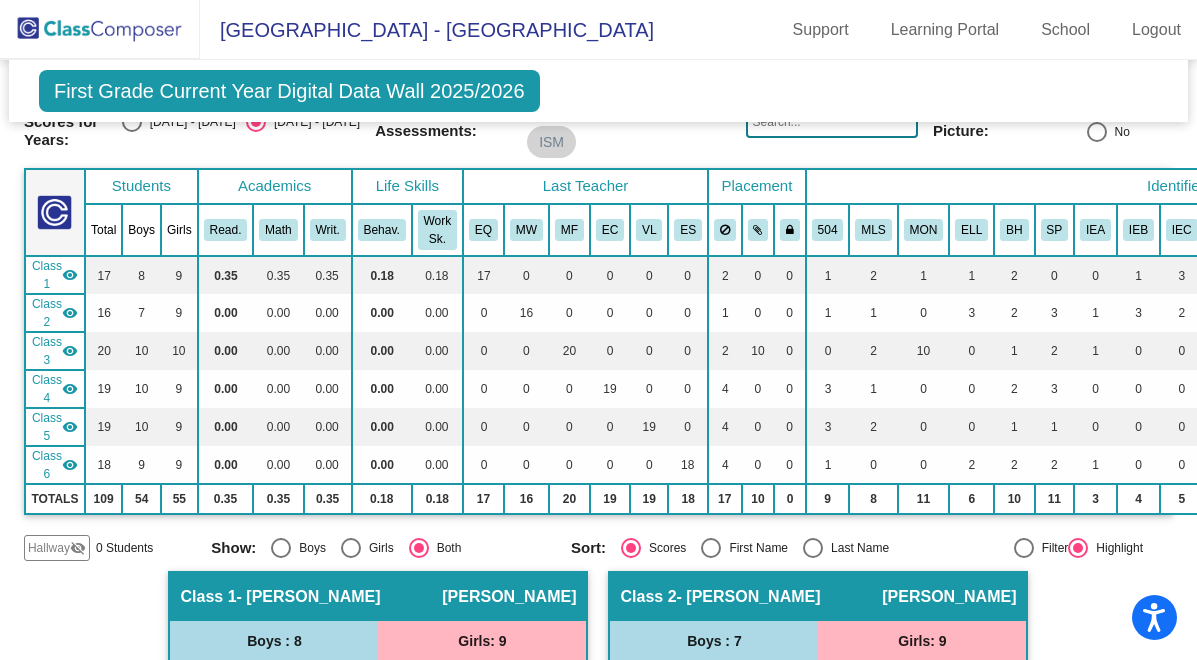 click on "Hallway   - Hallway Class  picture_as_pdf  Add Student  First Name Last Name Student Id  (Recommended)   Boy   Girl   Non Binary Add Close  Boys : 0    No Students   Girls: 0   No Students   Class 1   - REED  picture_as_pdf EnRica Quintana  Add Student  First Name Last Name Student Id  (Recommended)   Boy   Girl   Non Binary Add Close  Boys : 8  Baylor Davis EQ lock do_not_disturb_alt Kolton Disch EQ lock do_not_disturb_alt IEC INC Levi Medina EQ lock do_not_disturb_alt BH Logan Beard EQ lock do_not_disturb_alt IEC INC Logan Castillo EQ lock do_not_disturb_alt IED INC Orion Cordova EQ lock do_not_disturb_alt MLS Tristan Baca EQ lock do_not_disturb_alt IEB ATT Wyatt Allen EQ lock do_not_disturb_alt Girls: 9 Autumn Walker EQ 6 lock do_not_disturb_alt 3 504 MLS MON ELL Emerald Carnes EQ lock do_not_disturb_alt Hadley Harris EQ lock do_not_disturb_alt Jerelin Morfin EQ lock do_not_disturb_alt ATT Marianna Hanson EQ lock do_not_disturb_alt BH IEC INC Molly Tillotson EQ lock do_not_disturb_alt IED INC EQ lock" 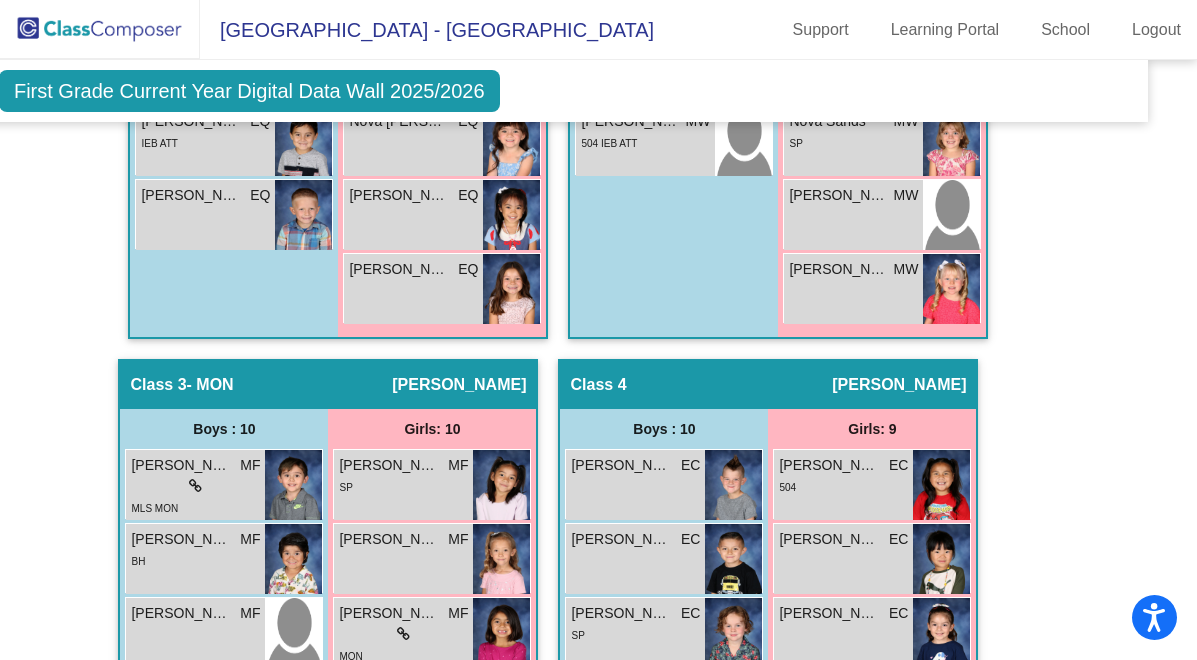 scroll, scrollTop: 1148, scrollLeft: 40, axis: both 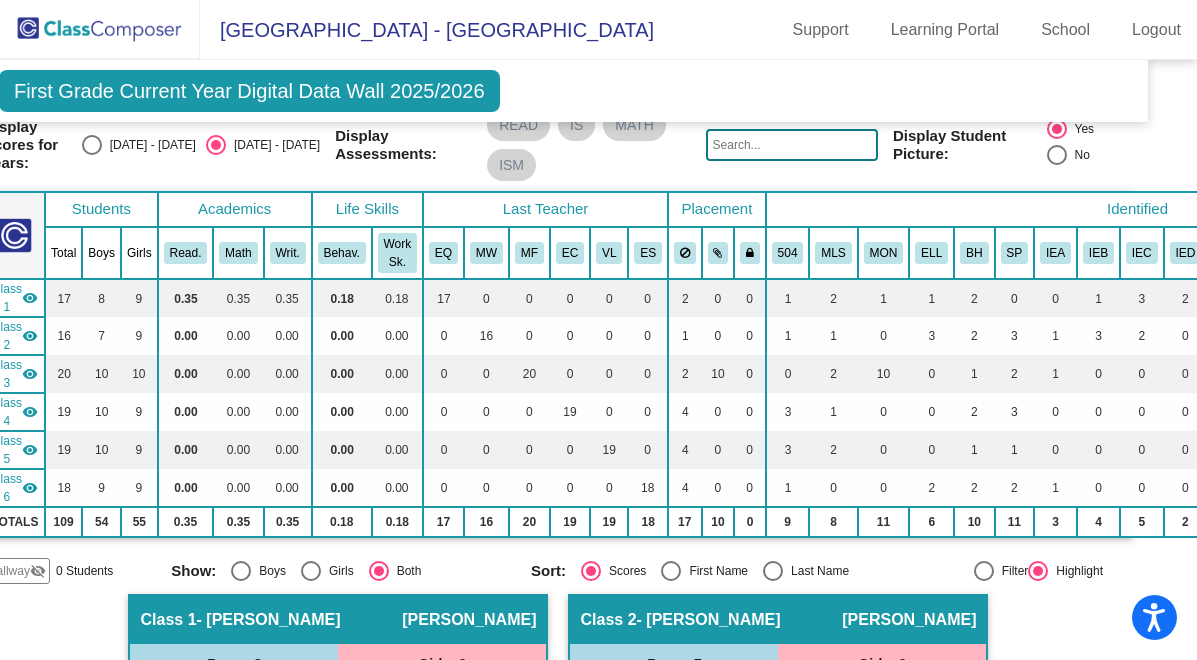 click on "Hallway   - Hallway Class  picture_as_pdf  Add Student  First Name Last Name Student Id  (Recommended)   Boy   Girl   Non Binary Add Close  Boys : 0    No Students   Girls: 0   No Students   Class 1   - REED  picture_as_pdf EnRica Quintana  Add Student  First Name Last Name Student Id  (Recommended)   Boy   Girl   Non Binary Add Close  Boys : 8  Baylor Davis EQ lock do_not_disturb_alt Kolton Disch EQ lock do_not_disturb_alt IEC INC Levi Medina EQ lock do_not_disturb_alt BH Logan Beard EQ lock do_not_disturb_alt IEC INC Logan Castillo EQ lock do_not_disturb_alt IED INC Orion Cordova EQ lock do_not_disturb_alt MLS Tristan Baca EQ lock do_not_disturb_alt IEB ATT Wyatt Allen EQ lock do_not_disturb_alt Girls: 9 Autumn Walker EQ 6 lock do_not_disturb_alt 3 504 MLS MON ELL Emerald Carnes EQ lock do_not_disturb_alt Hadley Harris EQ lock do_not_disturb_alt Jerelin Morfin EQ lock do_not_disturb_alt ATT Marianna Hanson EQ lock do_not_disturb_alt BH IEC INC Molly Tillotson EQ lock do_not_disturb_alt IED INC EQ lock" 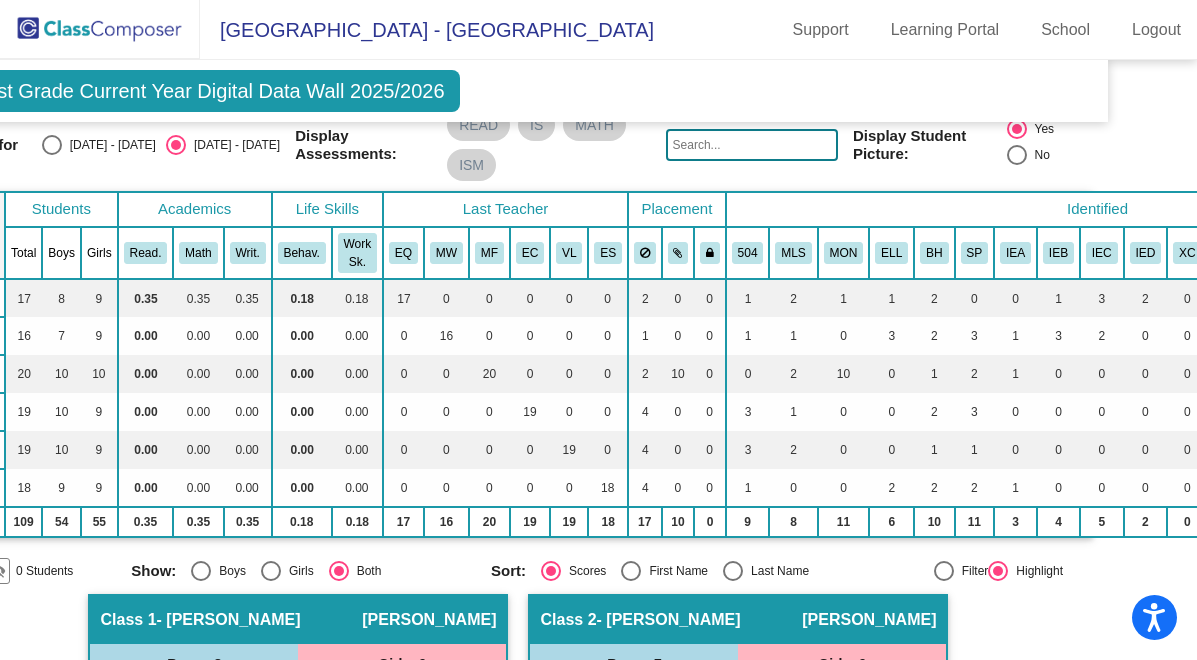 scroll, scrollTop: 85, scrollLeft: 40, axis: both 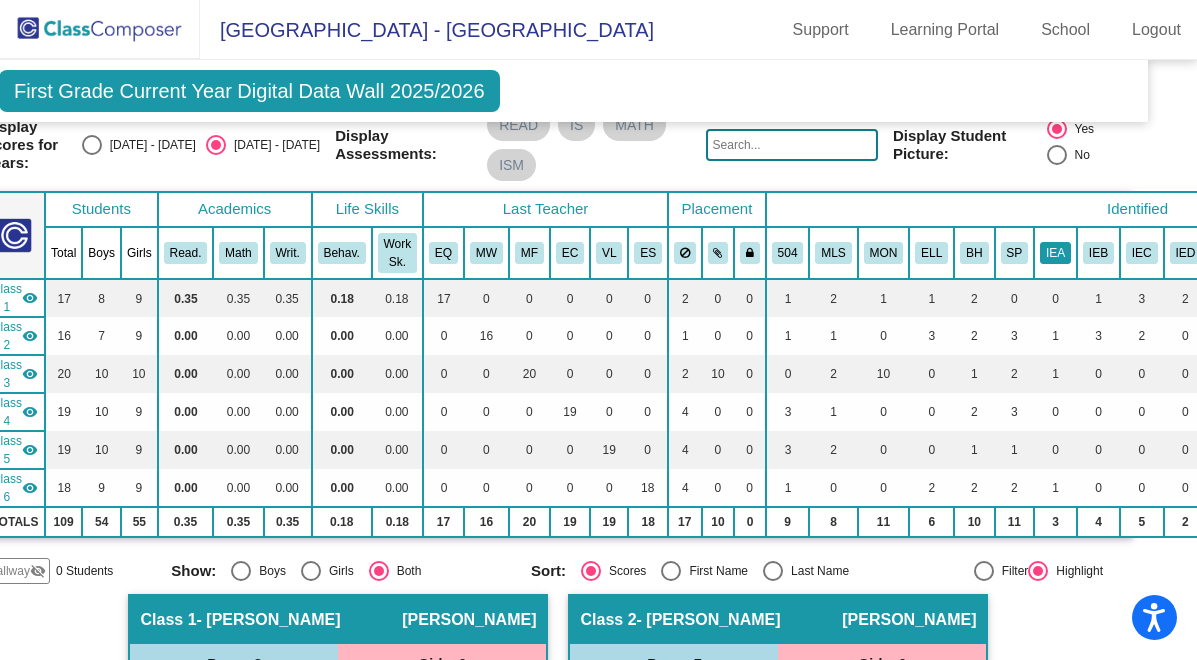 click on "IEA" 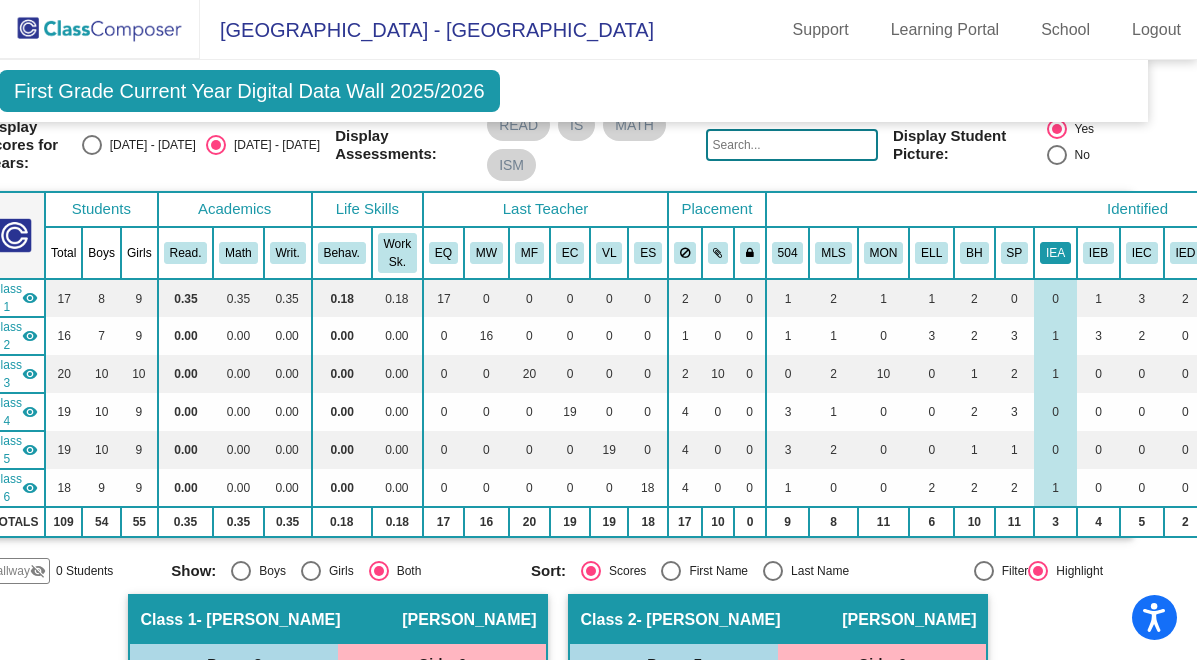 click on "IEA" 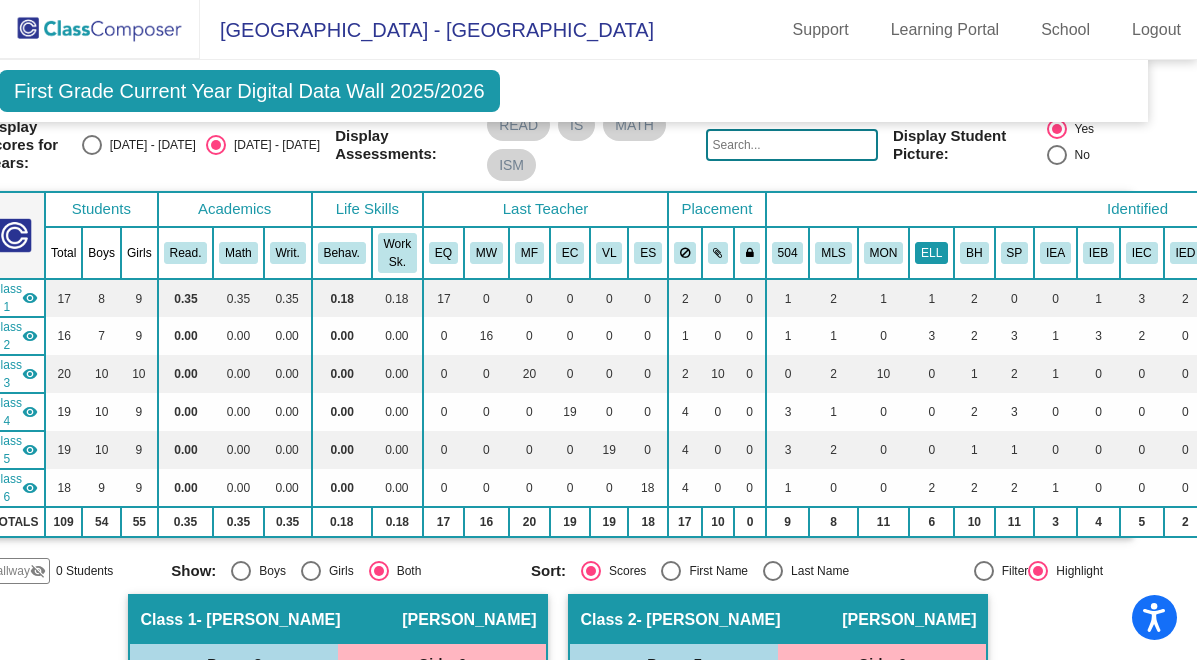 scroll, scrollTop: 85, scrollLeft: 45, axis: both 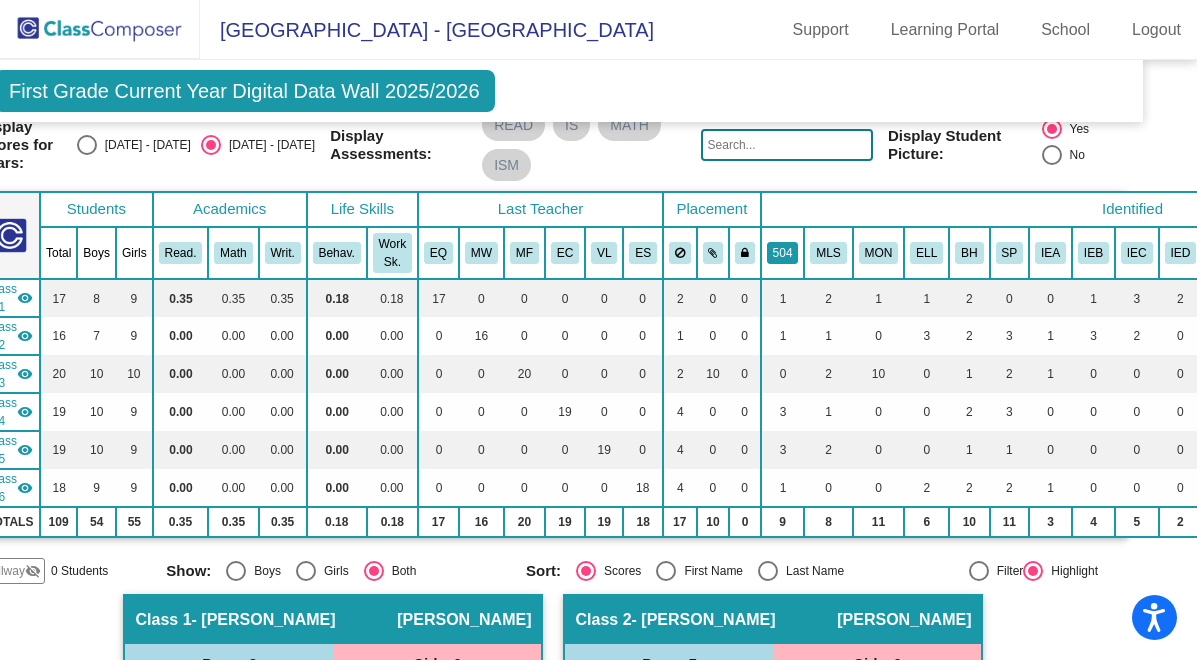 type 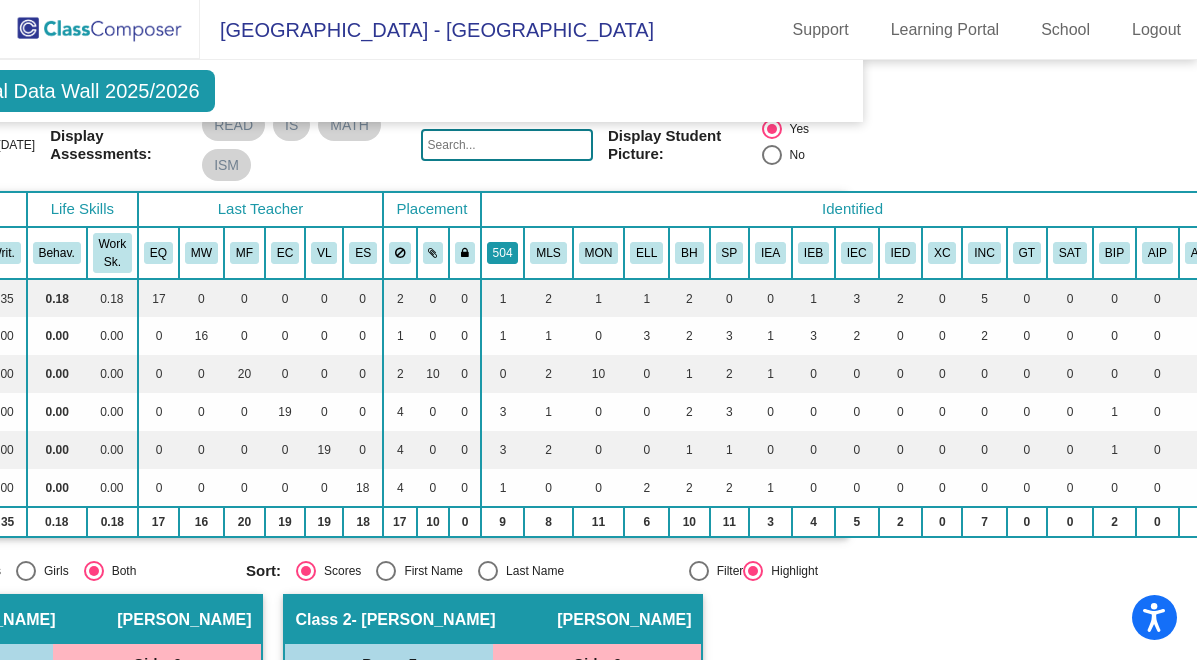scroll, scrollTop: 85, scrollLeft: 363, axis: both 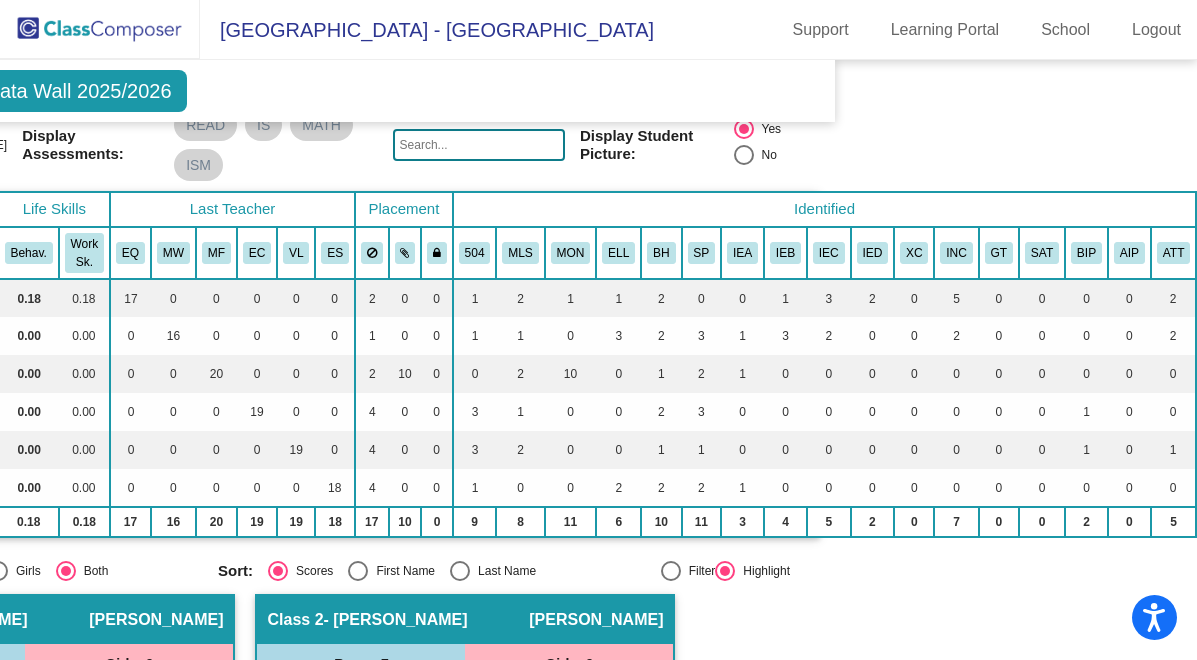 click on "Grade 1 Select Grade  First Grade Current Year Digital Data Wall 2025/2026  Add, Move, or Retain Students Off   On  Incoming   Digital Data Wall    Display Scores for Years:   2024 - 2025   2025 - 2026  Grade/Archive Students in Table View   Download   New Small Group   Saved Small Group   Notes   Download Class List   Import Students   New Small Group   Saved Small Group  Display Scores for Years:   2024 - 2025   2025 - 2026 Display Assessments: READ IS MATH ISM Display Student Picture:    Yes     No  Students Academics Life Skills  Last Teacher  Placement  Identified  Total Boys Girls  Read.   Math   Writ.   Behav.   Work Sk.   EQ   MW   MF   EC   VL   ES   504   MLS   MON   ELL   BH   SP   IEA   IEB   IEC   IED   XC   INC   GT   SAT   BIP   AIP   ATT  Hallway  visibility_off  0 0 0                 0   0   0   0   0   0   0   0   0   0   0   0   0   0   0   0   0   0   0   0   0   0   0   0   0   0  Class 1  visibility  17 8 9  0.35   0.35   0.35   0.18   0.18   17   0   0   0   0   0   2   0   0  16" 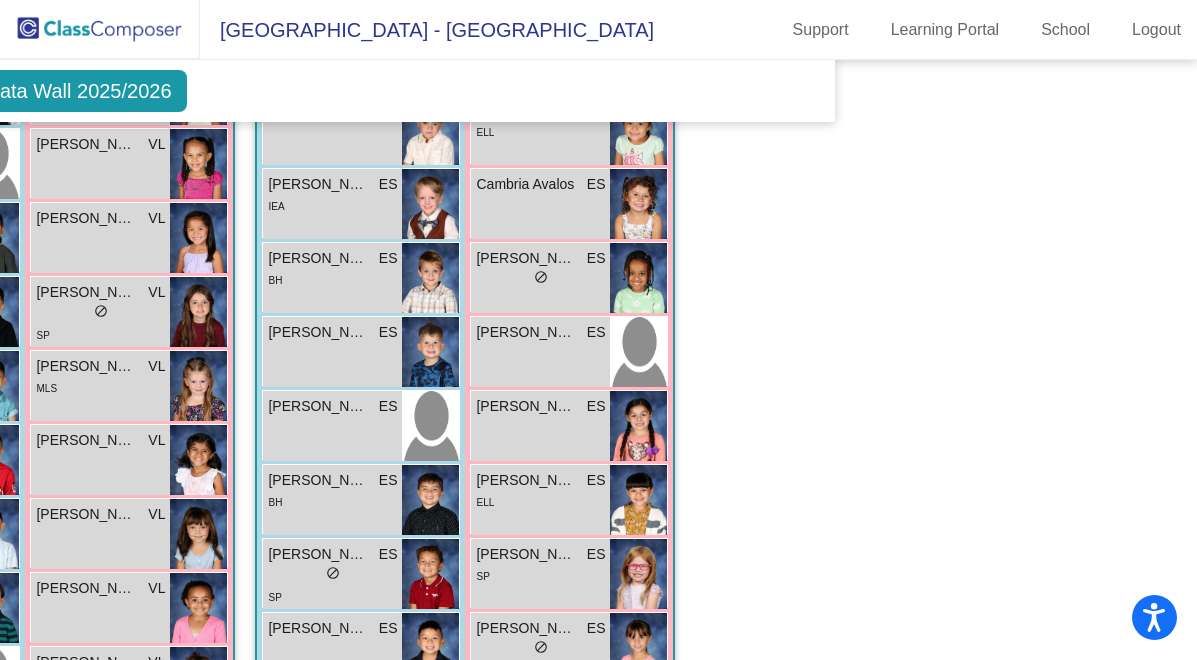 scroll, scrollTop: 2405, scrollLeft: 363, axis: both 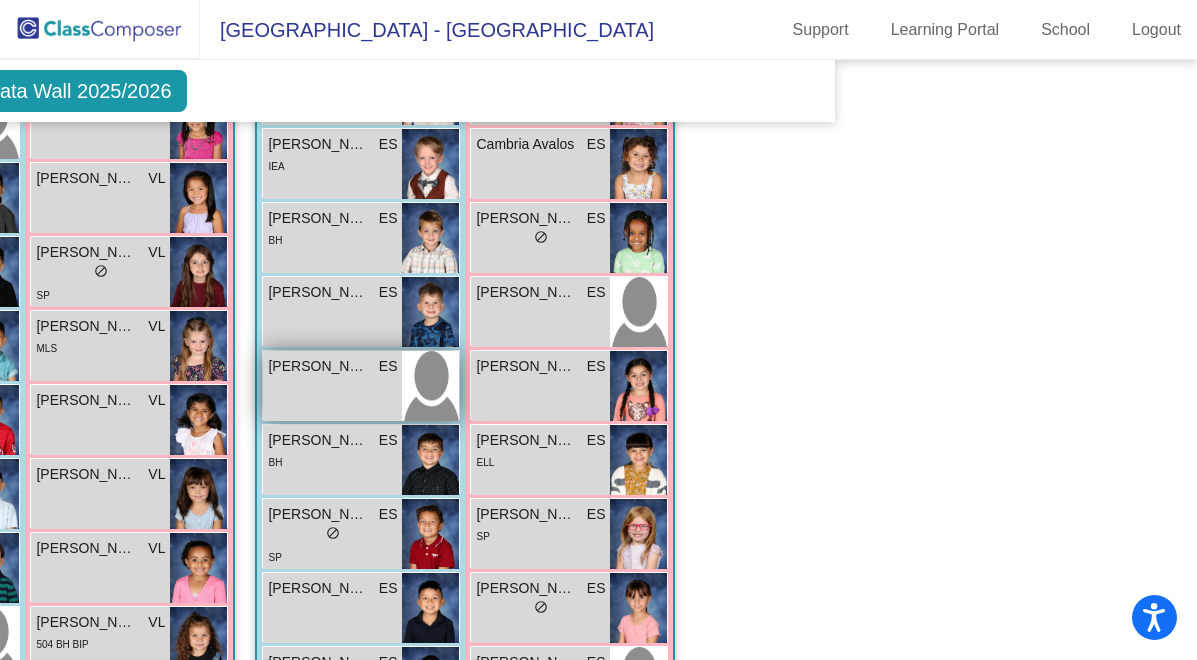 click on "Ezekiel Ruiz Sacco  ES lock do_not_disturb_alt" at bounding box center [332, 386] 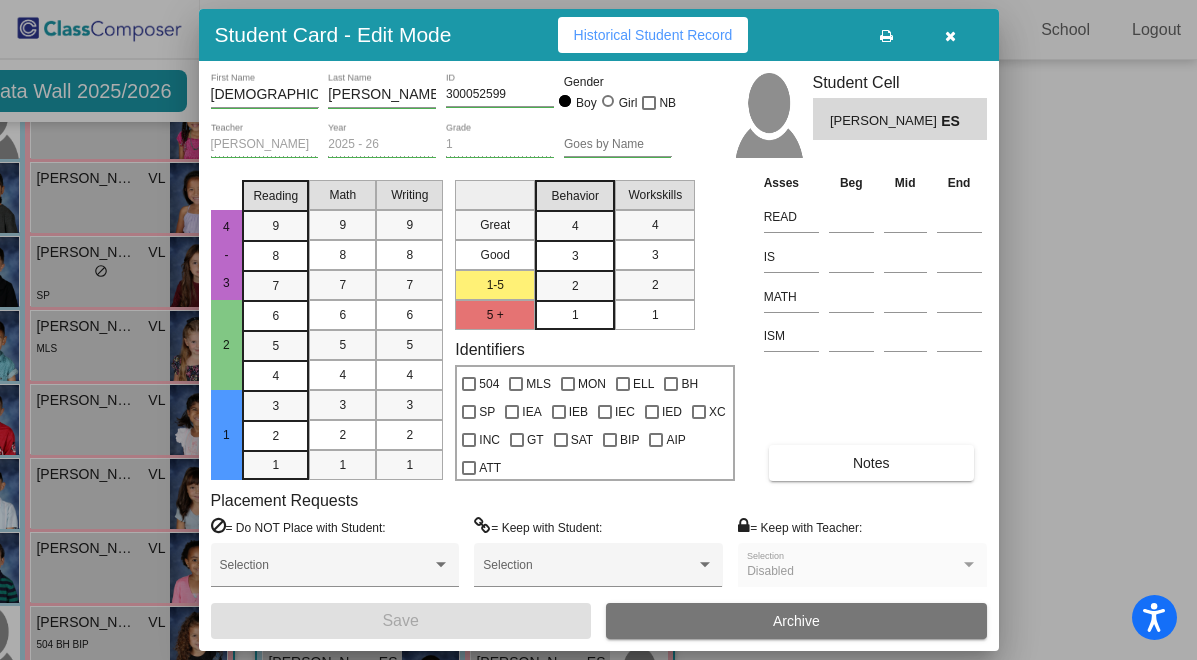 click at bounding box center (951, 35) 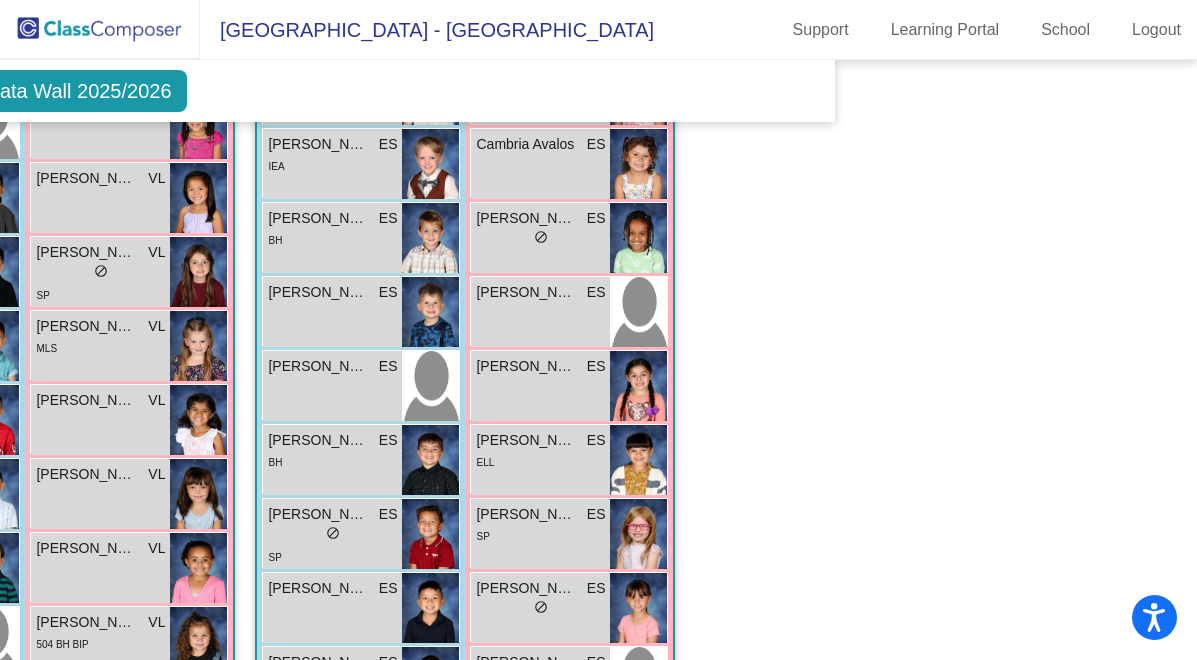 click on "Grade 1 Select Grade  First Grade Current Year Digital Data Wall 2025/2026  Add, Move, or Retain Students Off   On  Incoming   Digital Data Wall    Display Scores for Years:   2024 - 2025   2025 - 2026  Grade/Archive Students in Table View   Download   New Small Group   Saved Small Group   Notes   Download Class List   Import Students   New Small Group   Saved Small Group  Display Scores for Years:   2024 - 2025   2025 - 2026 Display Assessments: READ IS MATH ISM Display Student Picture:    Yes     No  Students Academics Life Skills  Last Teacher  Placement  Identified  Total Boys Girls  Read.   Math   Writ.   Behav.   Work Sk.   EQ   MW   MF   EC   VL   ES   504   MLS   MON   ELL   BH   SP   IEA   IEB   IEC   IED   XC   INC   GT   SAT   BIP   AIP   ATT  Hallway  visibility_off  0 0 0                 0   0   0   0   0   0   0   0   0   0   0   0   0   0   0   0   0   0   0   0   0   0   0   0   0   0  Class 1  visibility  17 8 9  0.35   0.35   0.35   0.18   0.18   17   0   0   0   0   0   2   0   0  16" 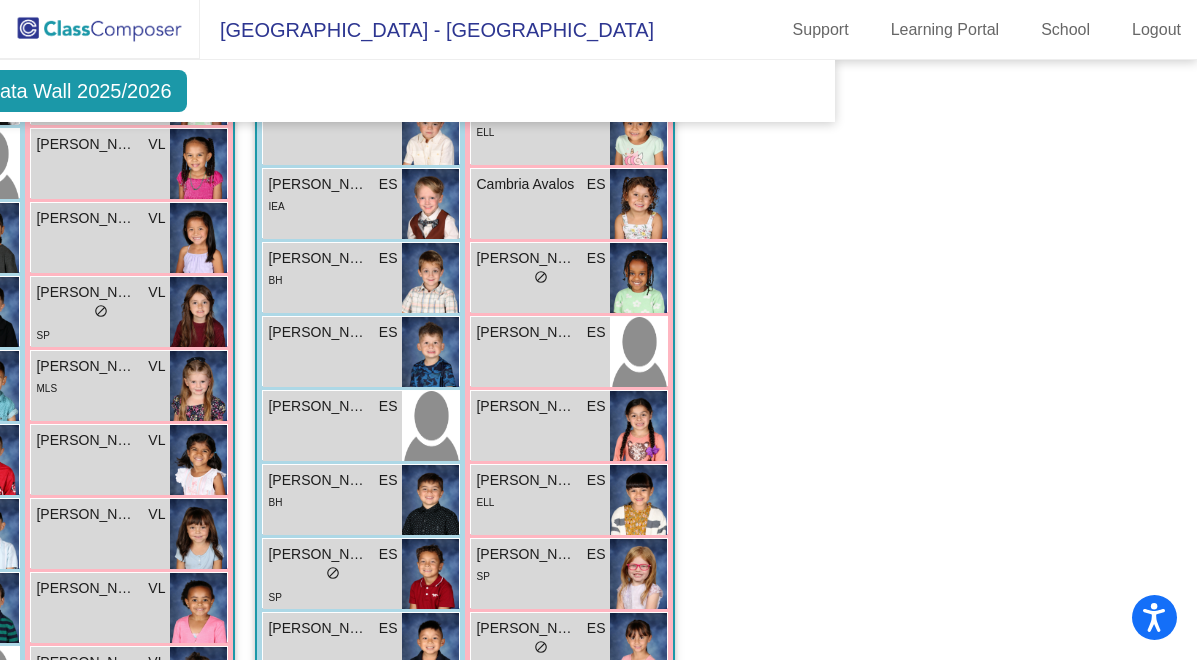 scroll, scrollTop: 2405, scrollLeft: 363, axis: both 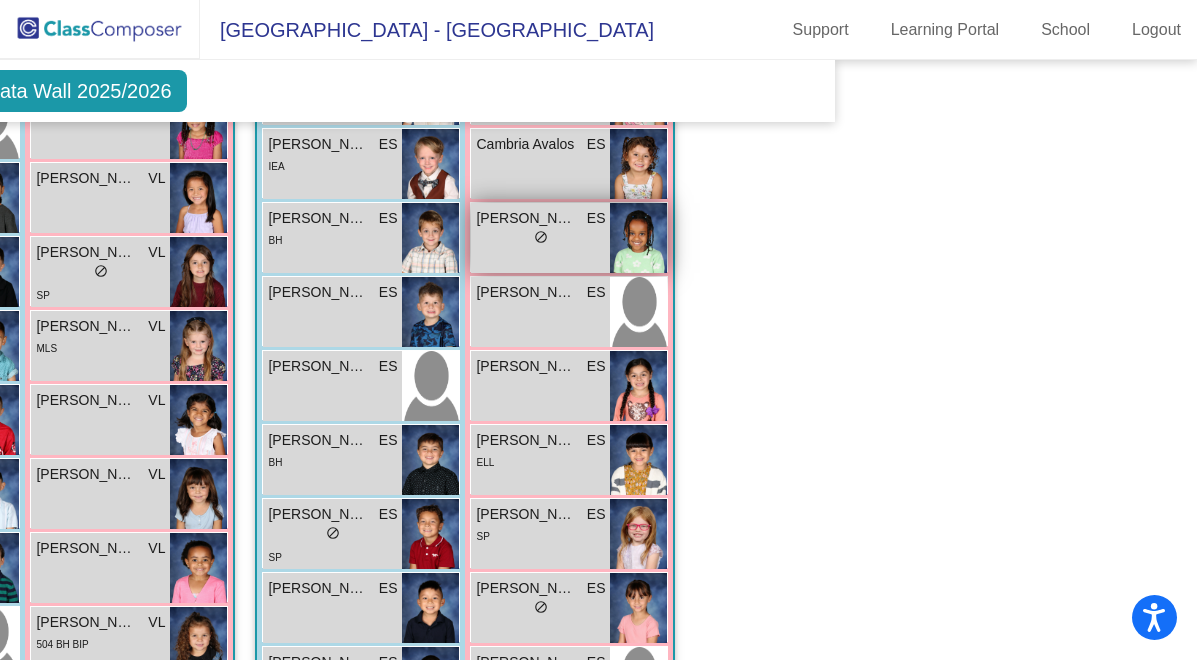 click on "lock do_not_disturb_alt" at bounding box center [540, 239] 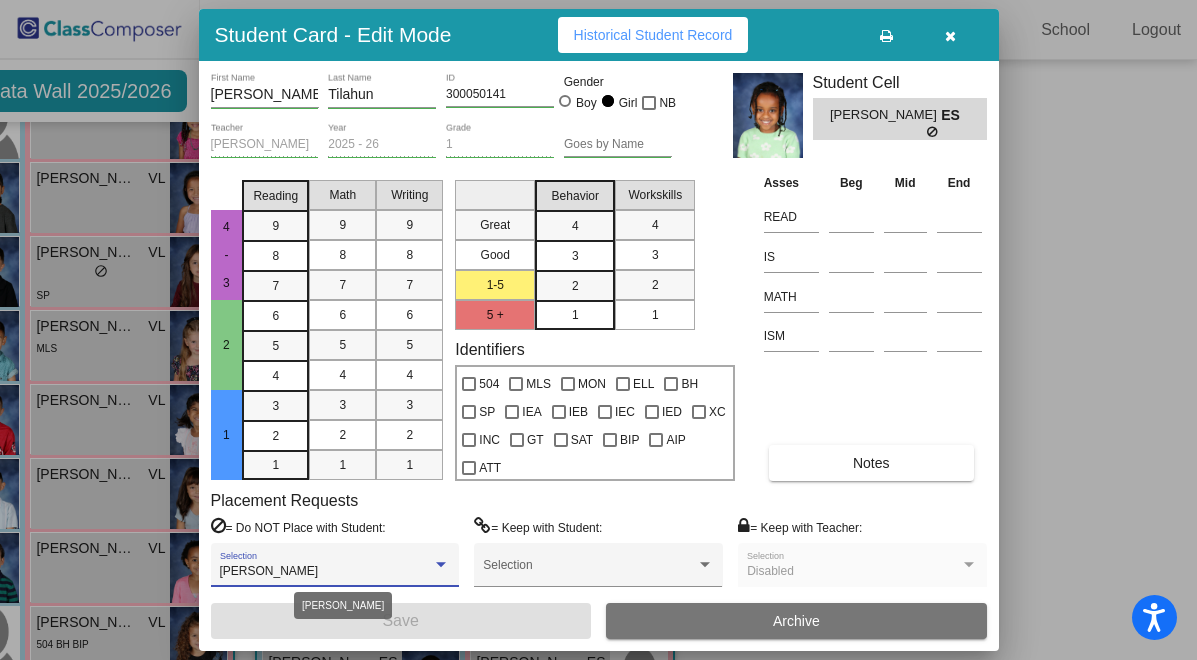 click at bounding box center (441, 565) 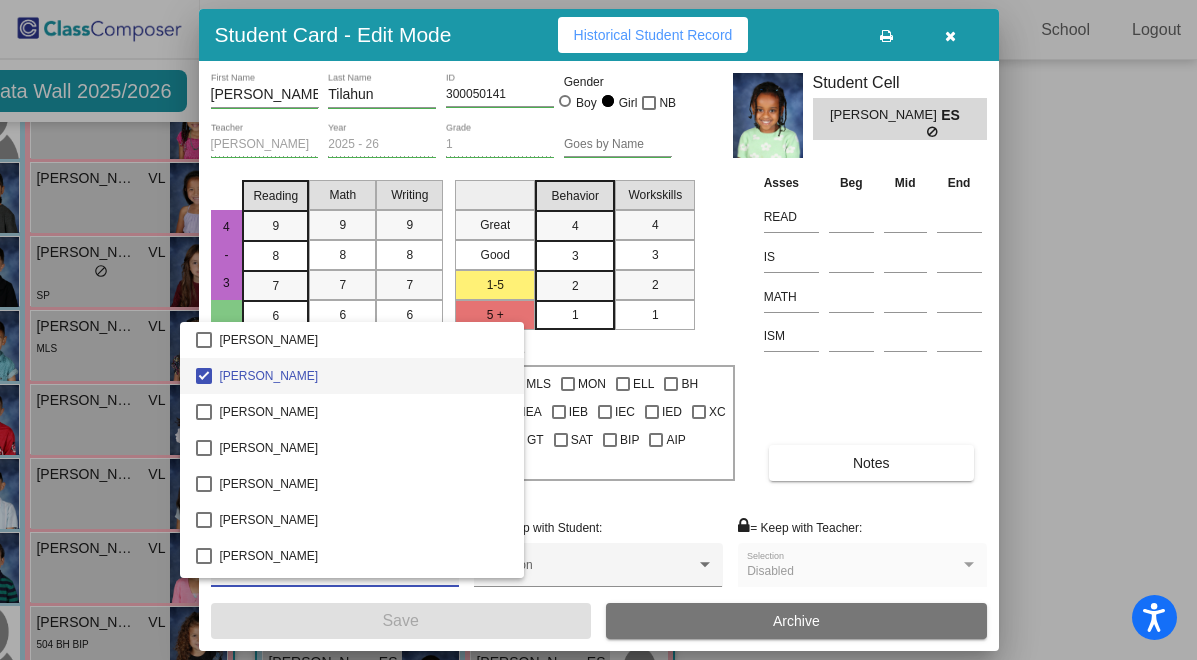 click at bounding box center [598, 330] 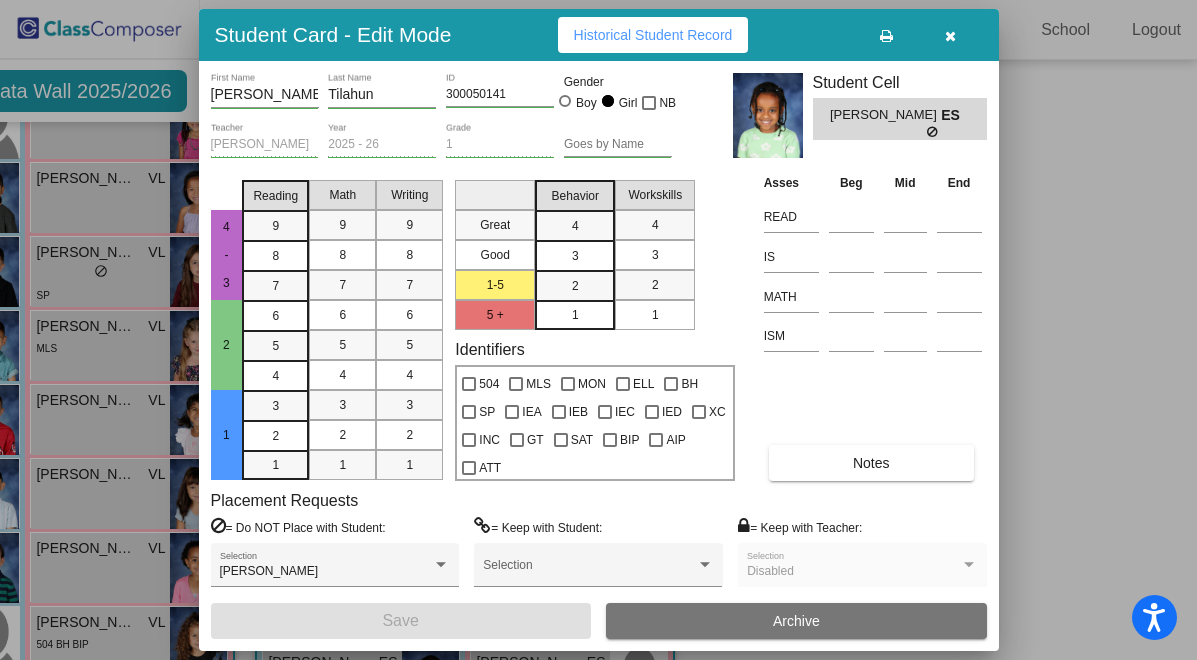 click at bounding box center [950, 36] 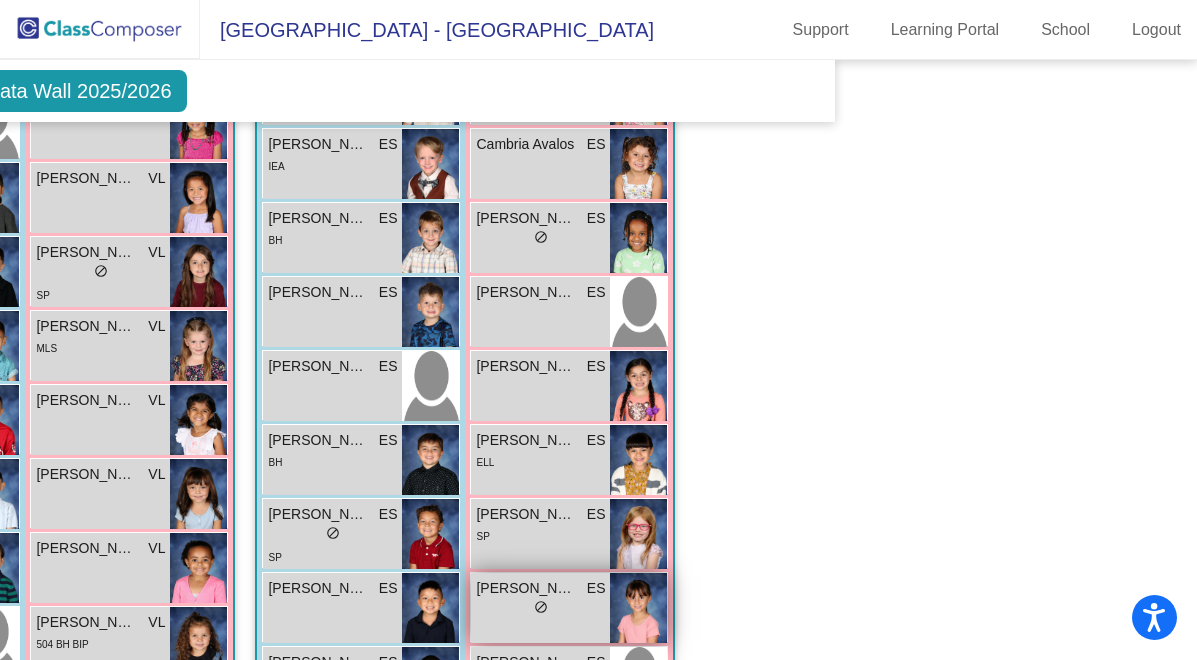 click on "lock do_not_disturb_alt" at bounding box center [540, 609] 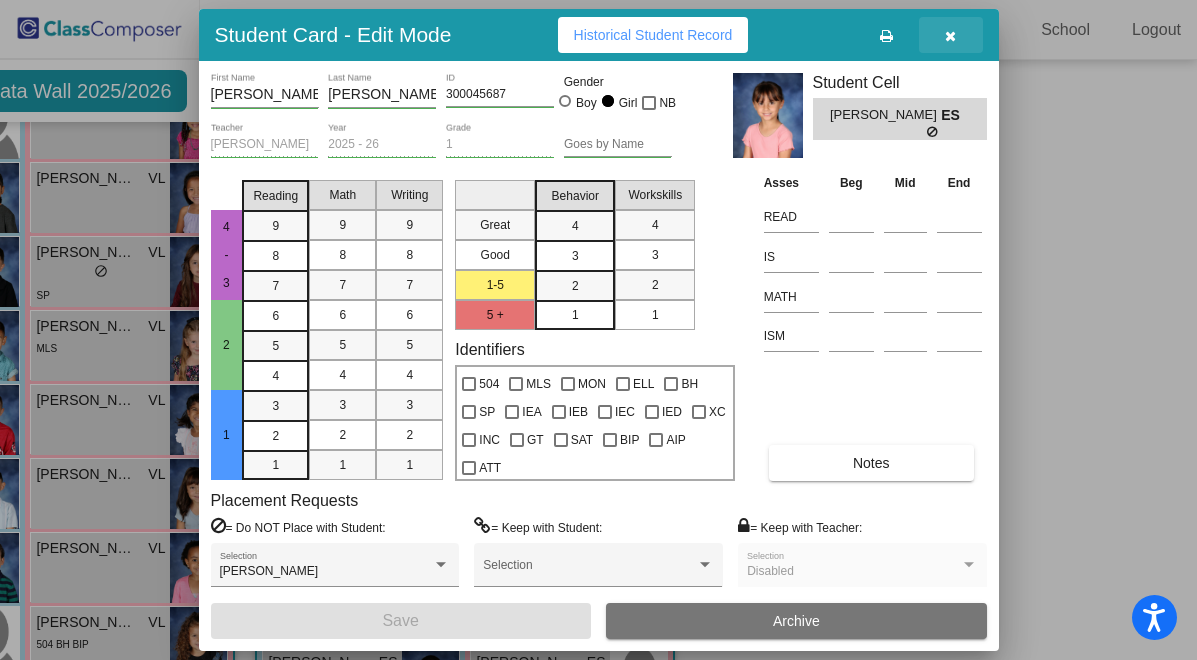 click at bounding box center (951, 35) 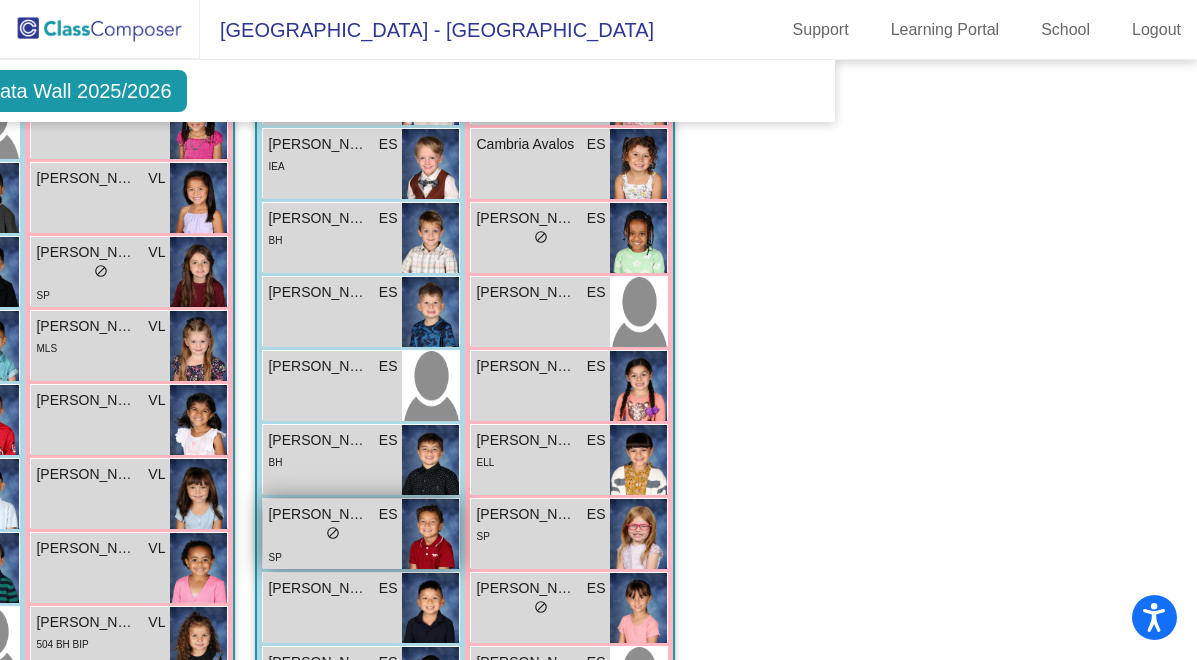 click on "lock do_not_disturb_alt" at bounding box center [332, 535] 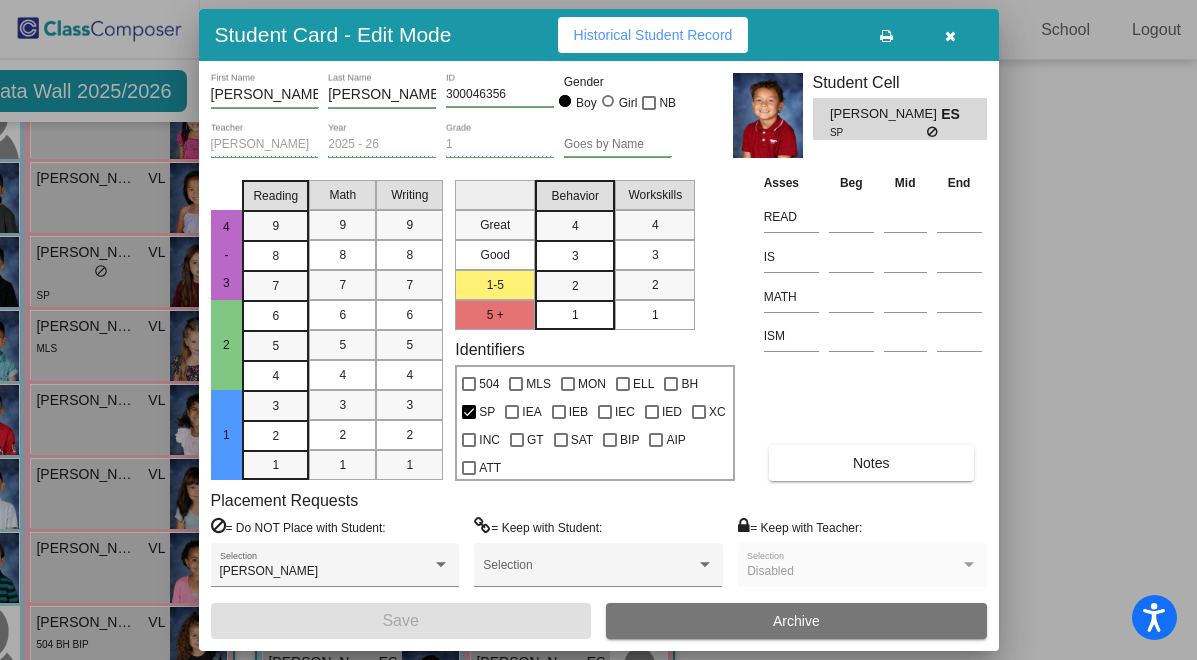 click at bounding box center [951, 35] 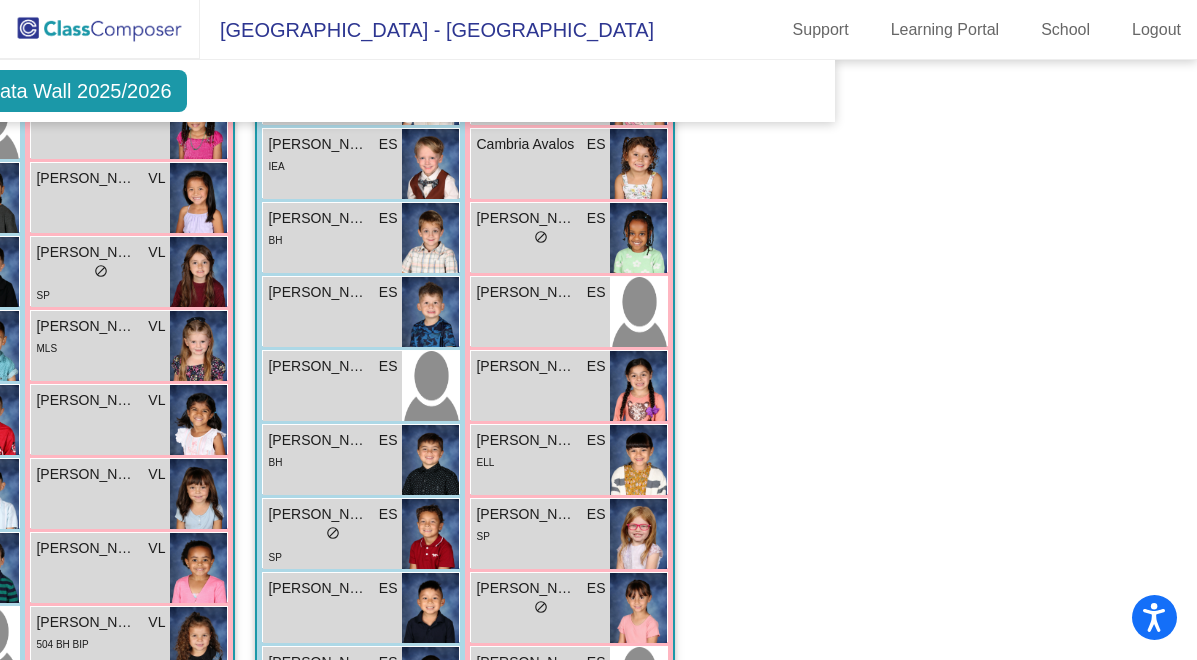 click on "Grade 1 Select Grade  First Grade Current Year Digital Data Wall 2025/2026  Add, Move, or Retain Students Off   On  Incoming   Digital Data Wall    Display Scores for Years:   2024 - 2025   2025 - 2026  Grade/Archive Students in Table View   Download   New Small Group   Saved Small Group   Notes   Download Class List   Import Students   New Small Group   Saved Small Group  Display Scores for Years:   2024 - 2025   2025 - 2026 Display Assessments: READ IS MATH ISM Display Student Picture:    Yes     No  Students Academics Life Skills  Last Teacher  Placement  Identified  Total Boys Girls  Read.   Math   Writ.   Behav.   Work Sk.   EQ   MW   MF   EC   VL   ES   504   MLS   MON   ELL   BH   SP   IEA   IEB   IEC   IED   XC   INC   GT   SAT   BIP   AIP   ATT  Hallway  visibility_off  0 0 0                 0   0   0   0   0   0   0   0   0   0   0   0   0   0   0   0   0   0   0   0   0   0   0   0   0   0  Class 1  visibility  17 8 9  0.35   0.35   0.35   0.18   0.18   17   0   0   0   0   0   2   0   0  16" 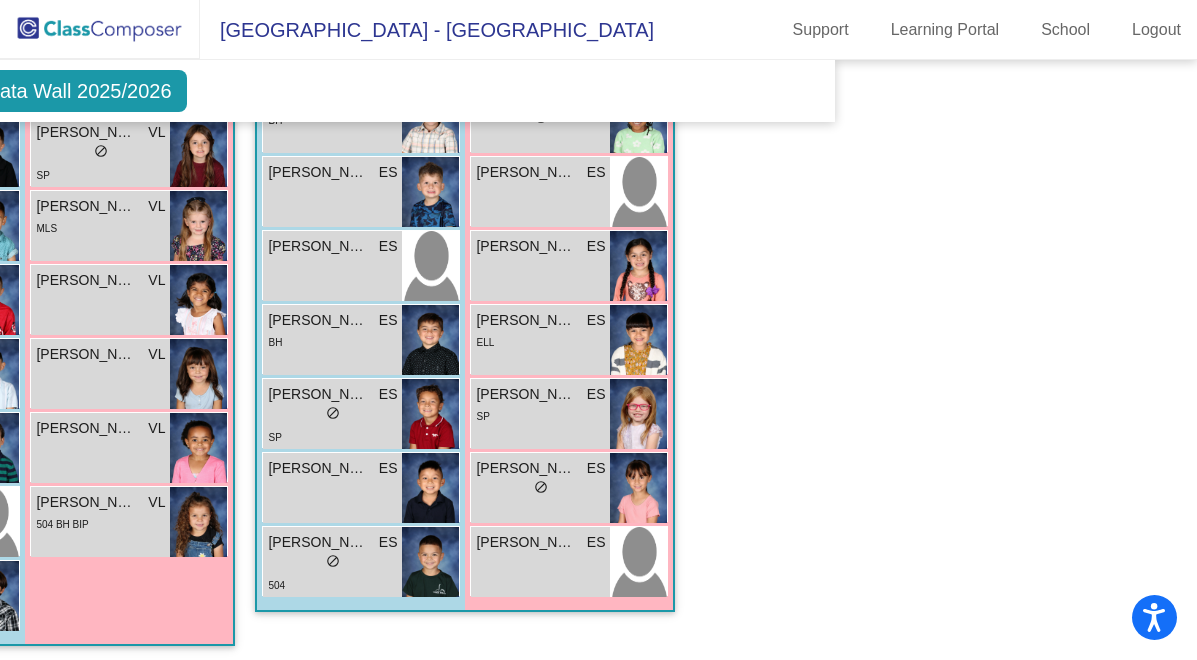 scroll, scrollTop: 2540, scrollLeft: 363, axis: both 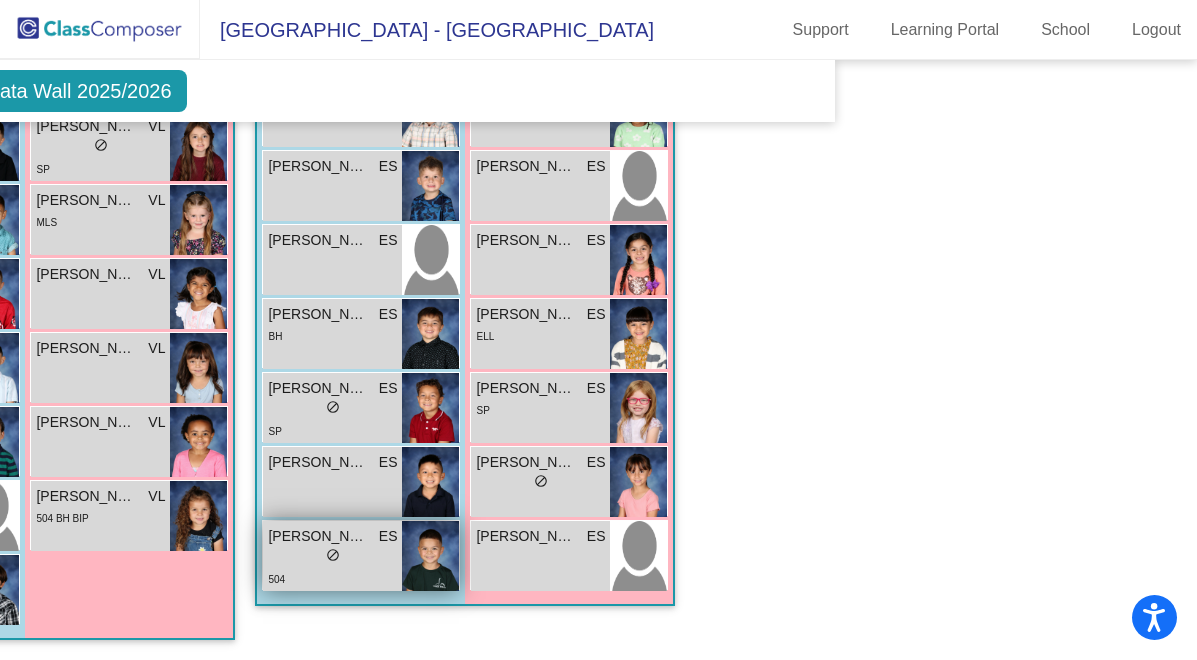 click on "504" at bounding box center (332, 578) 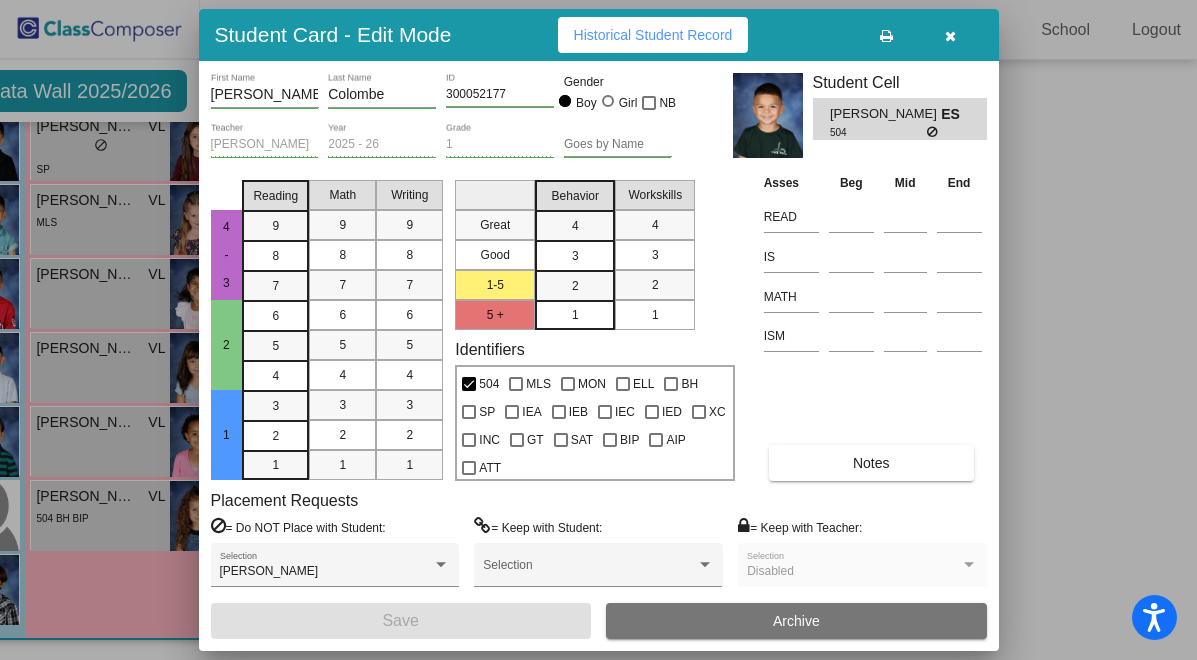 click at bounding box center [951, 35] 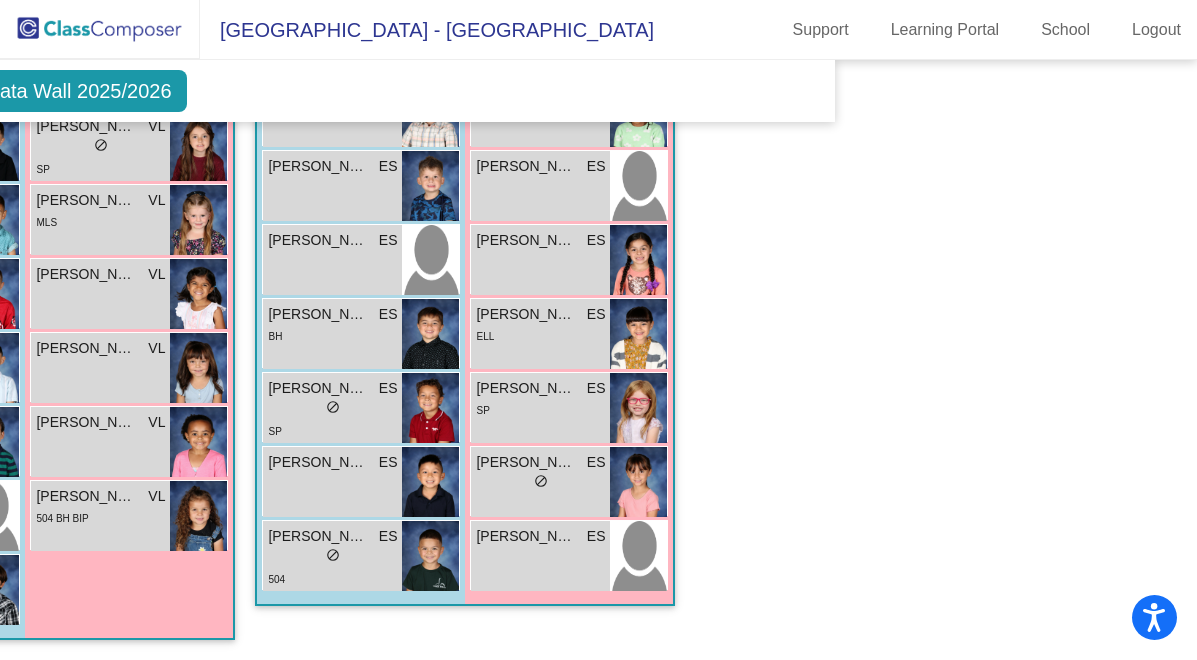click on "Grade 1 Select Grade  First Grade Current Year Digital Data Wall 2025/2026  Add, Move, or Retain Students Off   On  Incoming   Digital Data Wall    Display Scores for Years:   2024 - 2025   2025 - 2026  Grade/Archive Students in Table View   Download   New Small Group   Saved Small Group   Notes   Download Class List   Import Students   New Small Group   Saved Small Group  Display Scores for Years:   2024 - 2025   2025 - 2026 Display Assessments: READ IS MATH ISM Display Student Picture:    Yes     No  Students Academics Life Skills  Last Teacher  Placement  Identified  Total Boys Girls  Read.   Math   Writ.   Behav.   Work Sk.   EQ   MW   MF   EC   VL   ES   504   MLS   MON   ELL   BH   SP   IEA   IEB   IEC   IED   XC   INC   GT   SAT   BIP   AIP   ATT  Hallway  visibility_off  0 0 0                 0   0   0   0   0   0   0   0   0   0   0   0   0   0   0   0   0   0   0   0   0   0   0   0   0   0  Class 1  visibility  17 8 9  0.35   0.35   0.35   0.18   0.18   17   0   0   0   0   0   2   0   0  16" 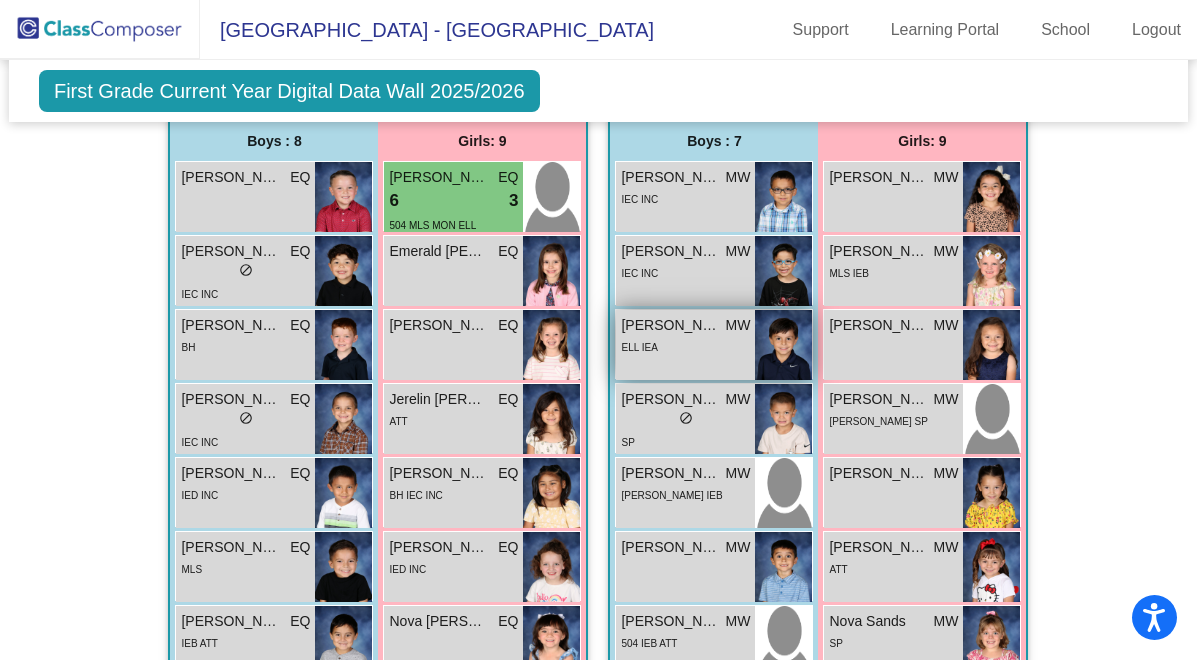 scroll, scrollTop: 580, scrollLeft: 0, axis: vertical 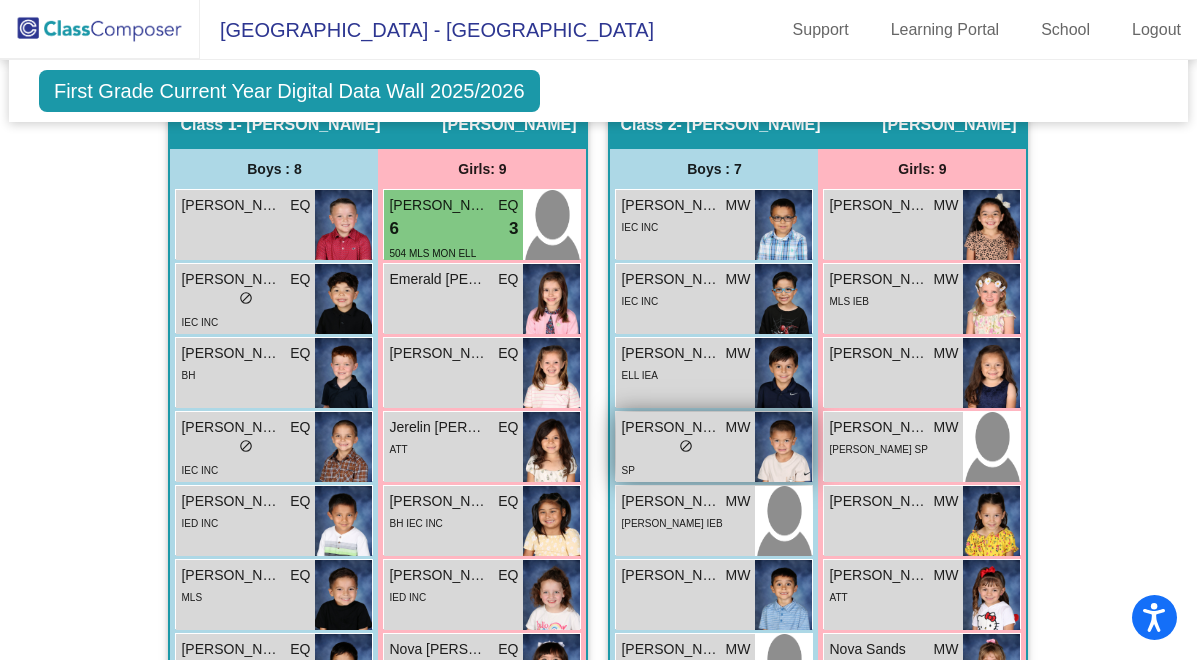 click on "Jameson Dalida MW" at bounding box center (685, 427) 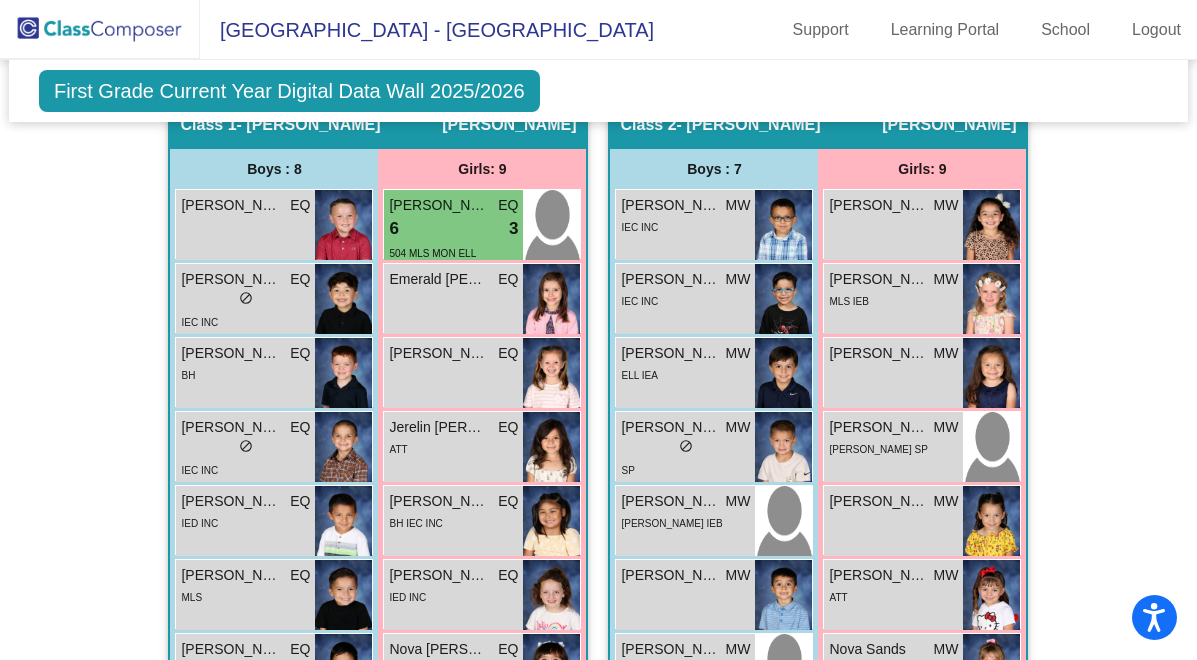 click on "Hallway   - Hallway Class  picture_as_pdf  Add Student  First Name Last Name Student Id  (Recommended)   Boy   Girl   Non Binary Add Close  Boys : 0    No Students   Girls: 0   No Students   Class 1   - REED  picture_as_pdf EnRica Quintana  Add Student  First Name Last Name Student Id  (Recommended)   Boy   Girl   Non Binary Add Close  Boys : 8  Baylor Davis EQ lock do_not_disturb_alt Kolton Disch EQ lock do_not_disturb_alt IEC INC Levi Medina EQ lock do_not_disturb_alt BH Logan Beard EQ lock do_not_disturb_alt IEC INC Logan Castillo EQ lock do_not_disturb_alt IED INC Orion Cordova EQ lock do_not_disturb_alt MLS Tristan Baca EQ lock do_not_disturb_alt IEB ATT Wyatt Allen EQ lock do_not_disturb_alt Girls: 9 Autumn Walker EQ 6 lock do_not_disturb_alt 3 504 MLS MON ELL Emerald Carnes EQ lock do_not_disturb_alt Hadley Harris EQ lock do_not_disturb_alt Jerelin Morfin EQ lock do_not_disturb_alt ATT Marianna Hanson EQ lock do_not_disturb_alt BH IEC INC Molly Tillotson EQ lock do_not_disturb_alt IED INC EQ lock" 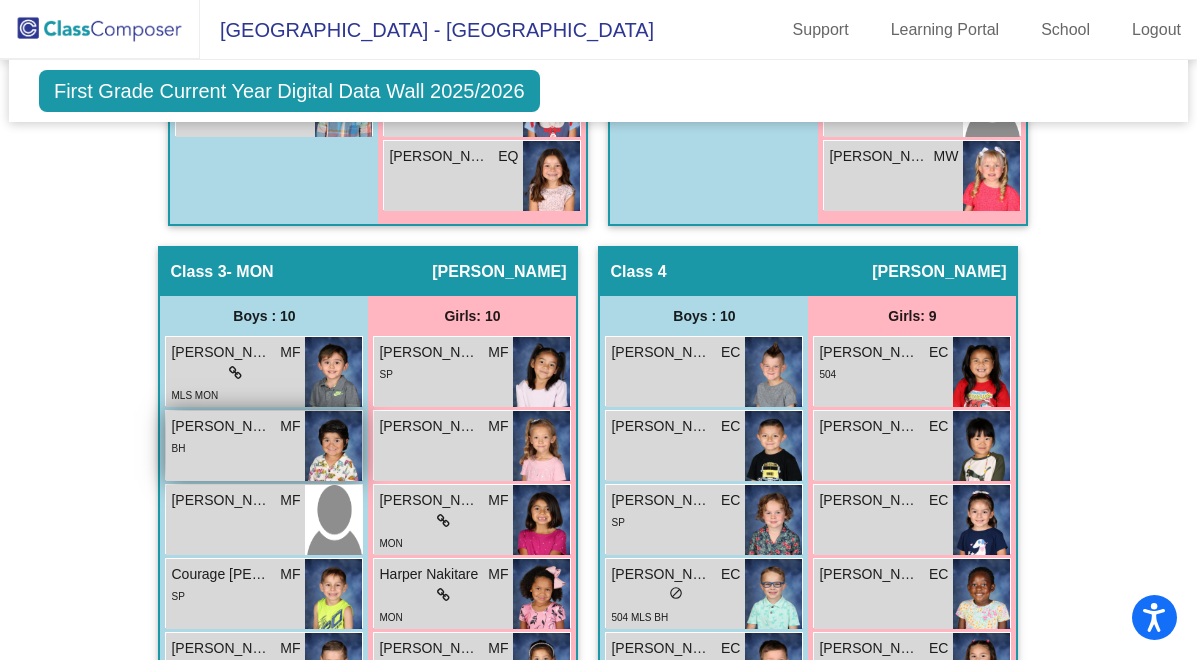 scroll, scrollTop: 1220, scrollLeft: 0, axis: vertical 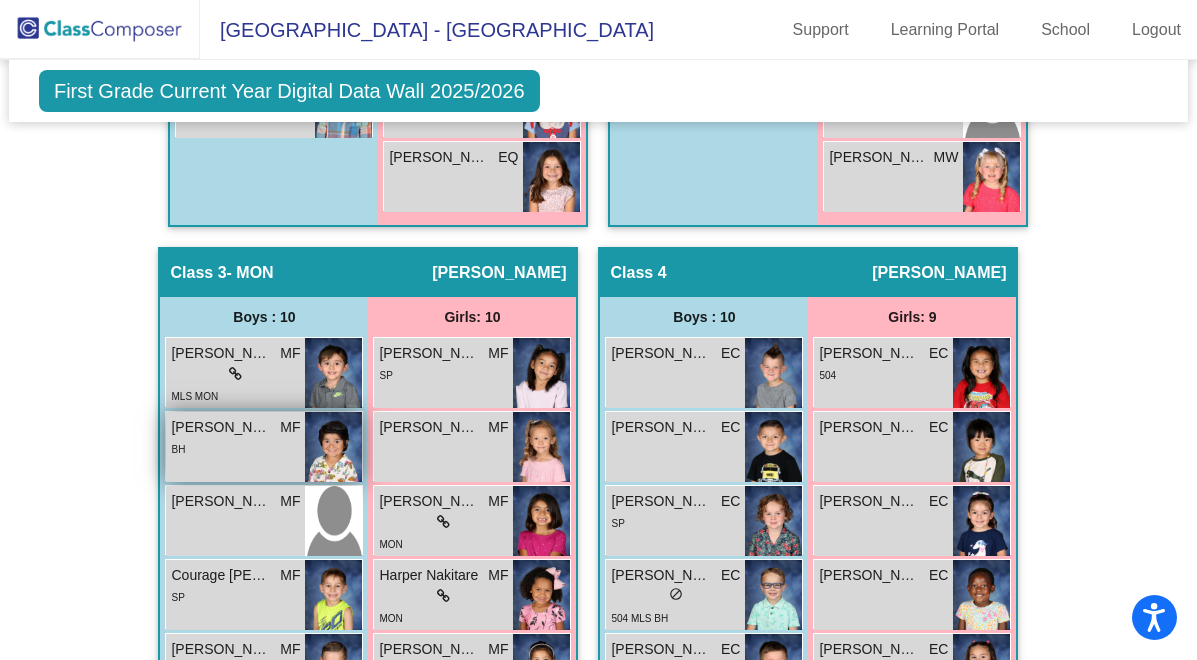 click on "BH" at bounding box center [235, 448] 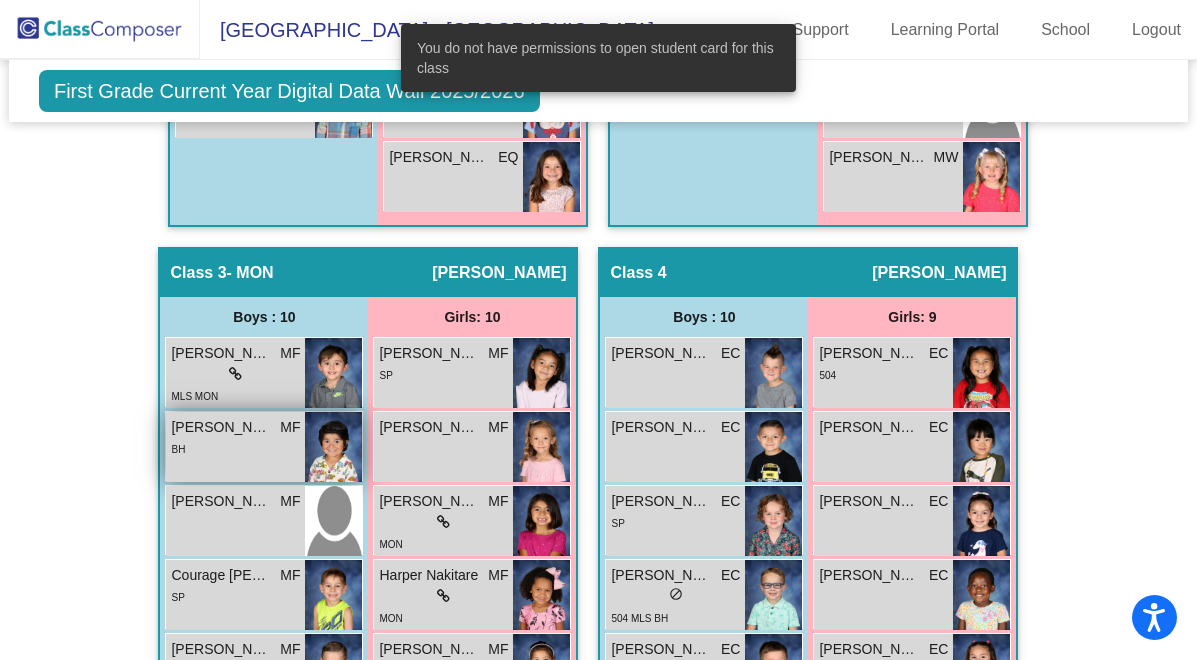 click at bounding box center [333, 447] 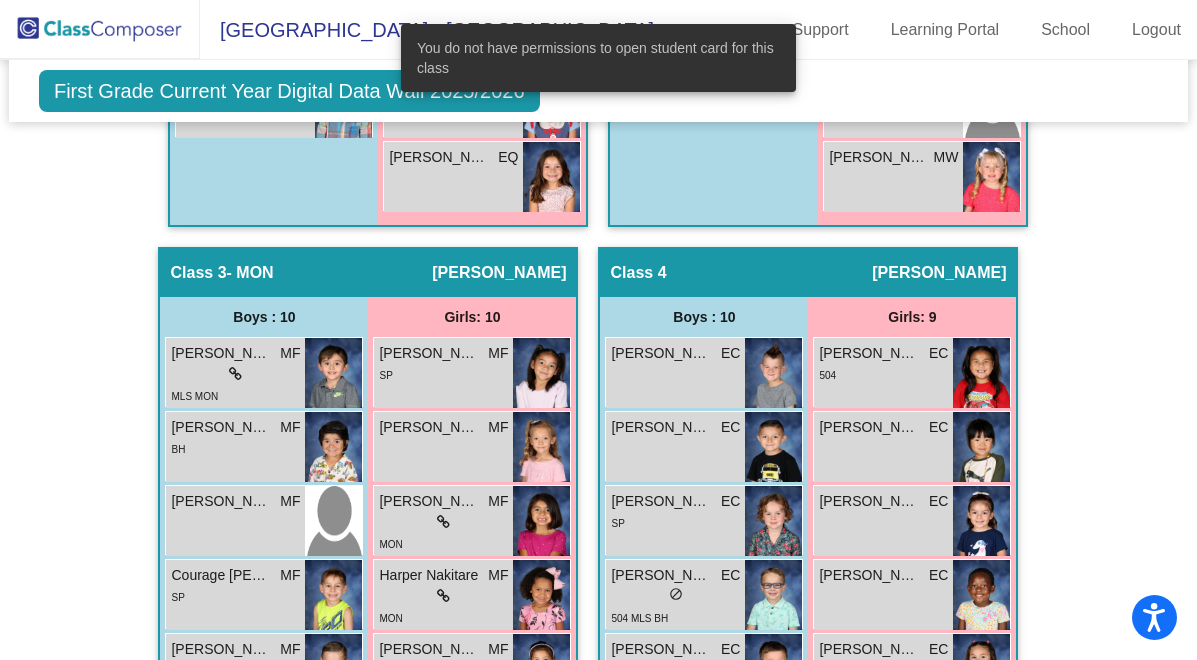click on "Hallway   - Hallway Class  picture_as_pdf  Add Student  First Name Last Name Student Id  (Recommended)   Boy   Girl   Non Binary Add Close  Boys : 0    No Students   Girls: 0   No Students   Class 1   - REED  picture_as_pdf EnRica Quintana  Add Student  First Name Last Name Student Id  (Recommended)   Boy   Girl   Non Binary Add Close  Boys : 8  Baylor Davis EQ lock do_not_disturb_alt Kolton Disch EQ lock do_not_disturb_alt IEC INC Levi Medina EQ lock do_not_disturb_alt BH Logan Beard EQ lock do_not_disturb_alt IEC INC Logan Castillo EQ lock do_not_disturb_alt IED INC Orion Cordova EQ lock do_not_disturb_alt MLS Tristan Baca EQ lock do_not_disturb_alt IEB ATT Wyatt Allen EQ lock do_not_disturb_alt Girls: 9 Autumn Walker EQ 6 lock do_not_disturb_alt 3 504 MLS MON ELL Emerald Carnes EQ lock do_not_disturb_alt Hadley Harris EQ lock do_not_disturb_alt Jerelin Morfin EQ lock do_not_disturb_alt ATT Marianna Hanson EQ lock do_not_disturb_alt BH IEC INC Molly Tillotson EQ lock do_not_disturb_alt IED INC EQ lock" 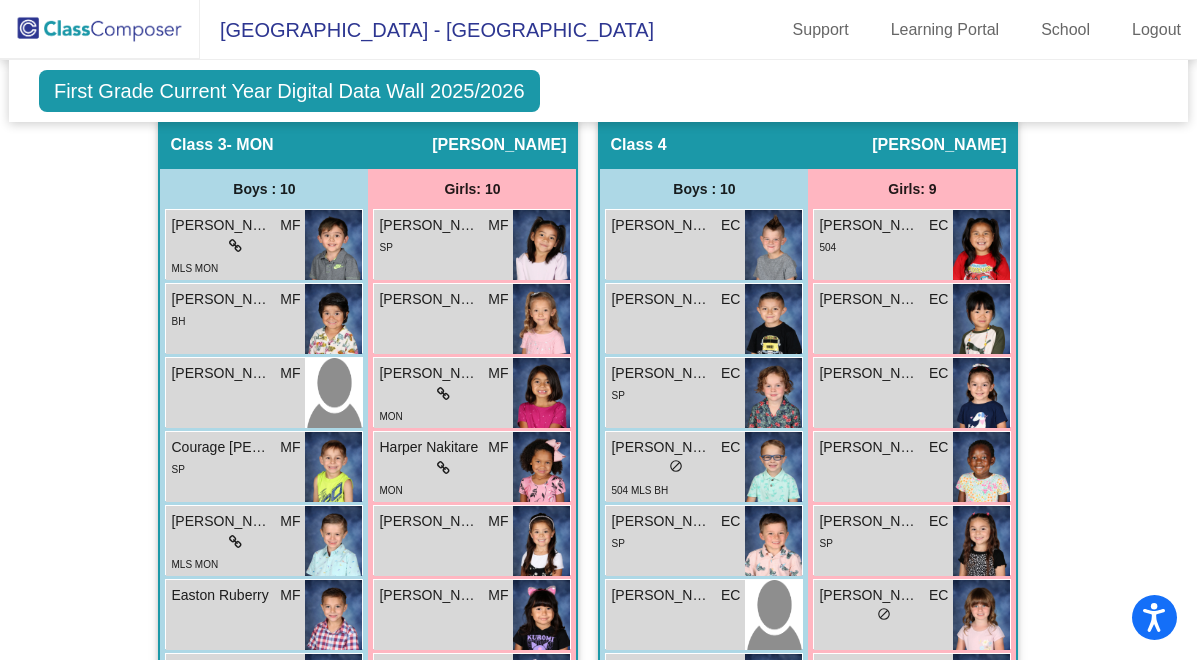 scroll, scrollTop: 1340, scrollLeft: 0, axis: vertical 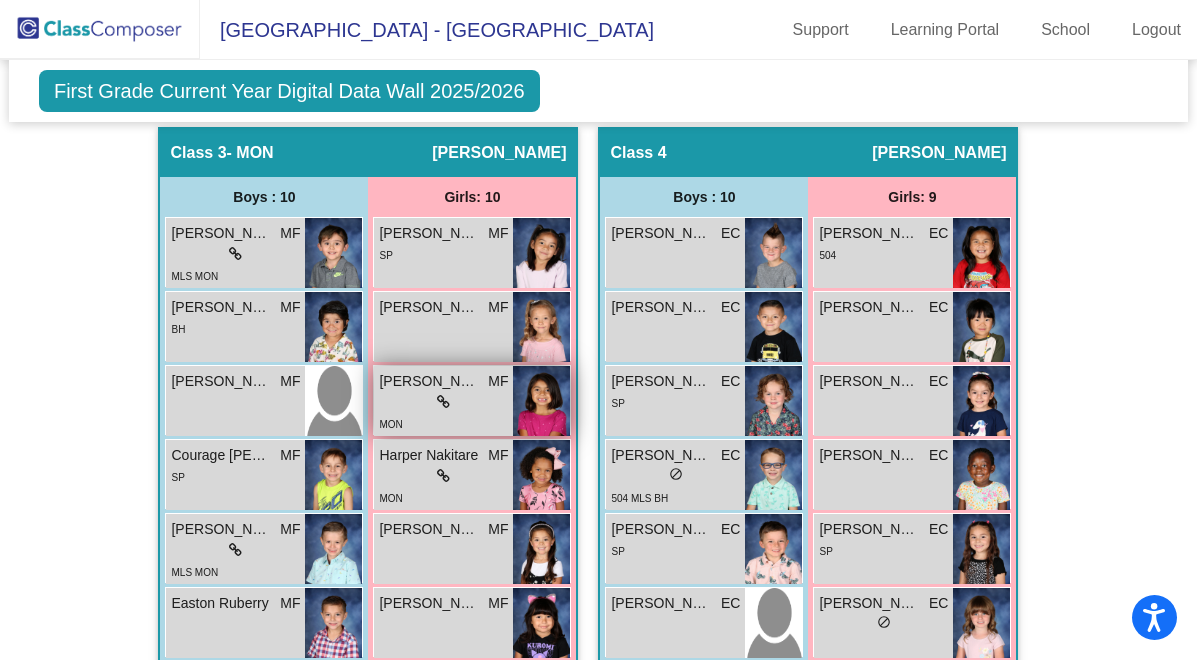 click at bounding box center [443, 402] 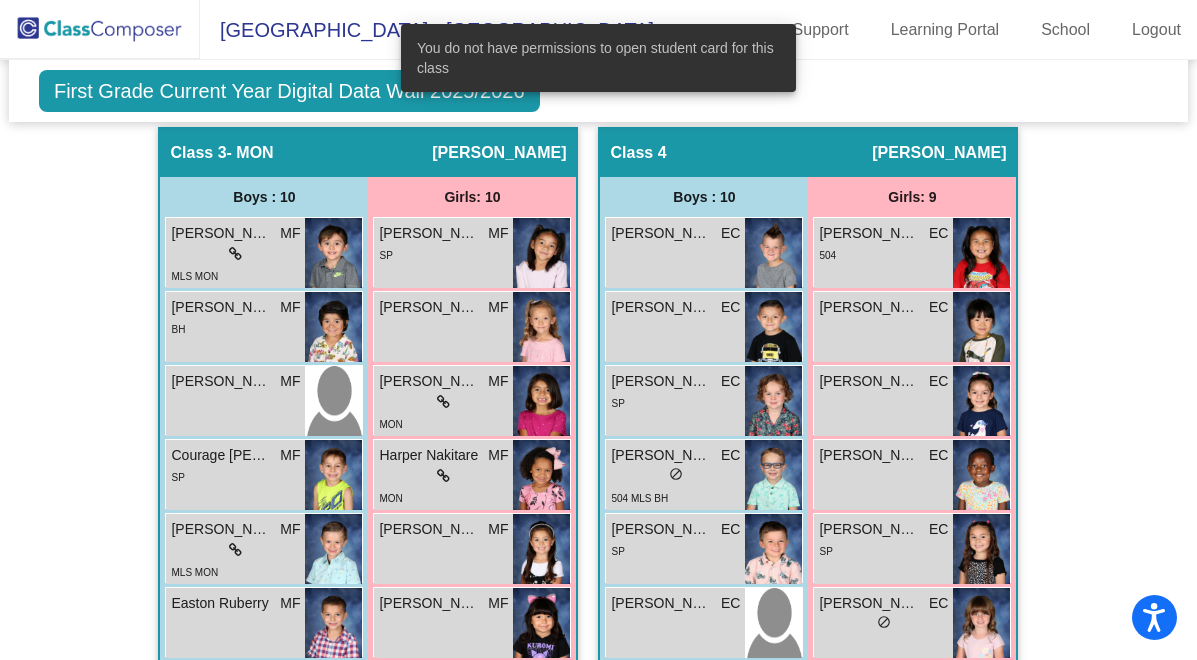 click on "Hallway   - Hallway Class  picture_as_pdf  Add Student  First Name Last Name Student Id  (Recommended)   Boy   Girl   Non Binary Add Close  Boys : 0    No Students   Girls: 0   No Students   Class 1   - REED  picture_as_pdf EnRica Quintana  Add Student  First Name Last Name Student Id  (Recommended)   Boy   Girl   Non Binary Add Close  Boys : 8  Baylor Davis EQ lock do_not_disturb_alt Kolton Disch EQ lock do_not_disturb_alt IEC INC Levi Medina EQ lock do_not_disturb_alt BH Logan Beard EQ lock do_not_disturb_alt IEC INC Logan Castillo EQ lock do_not_disturb_alt IED INC Orion Cordova EQ lock do_not_disturb_alt MLS Tristan Baca EQ lock do_not_disturb_alt IEB ATT Wyatt Allen EQ lock do_not_disturb_alt Girls: 9 Autumn Walker EQ 6 lock do_not_disturb_alt 3 504 MLS MON ELL Emerald Carnes EQ lock do_not_disturb_alt Hadley Harris EQ lock do_not_disturb_alt Jerelin Morfin EQ lock do_not_disturb_alt ATT Marianna Hanson EQ lock do_not_disturb_alt BH IEC INC Molly Tillotson EQ lock do_not_disturb_alt IED INC EQ lock" 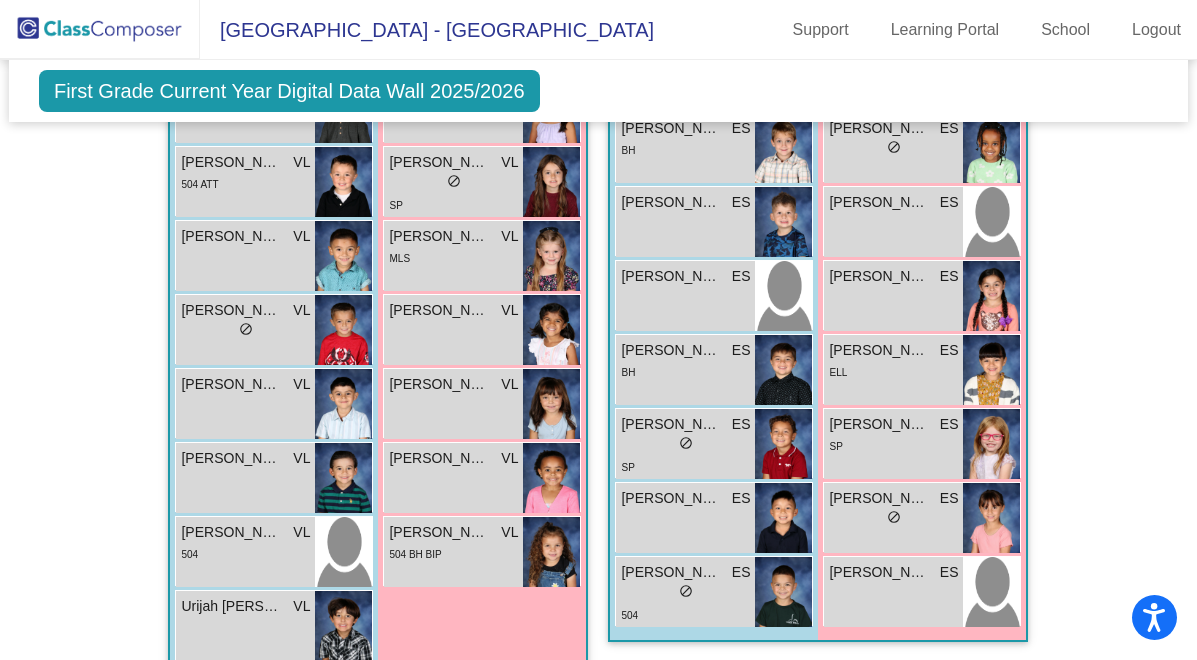 scroll, scrollTop: 2540, scrollLeft: 0, axis: vertical 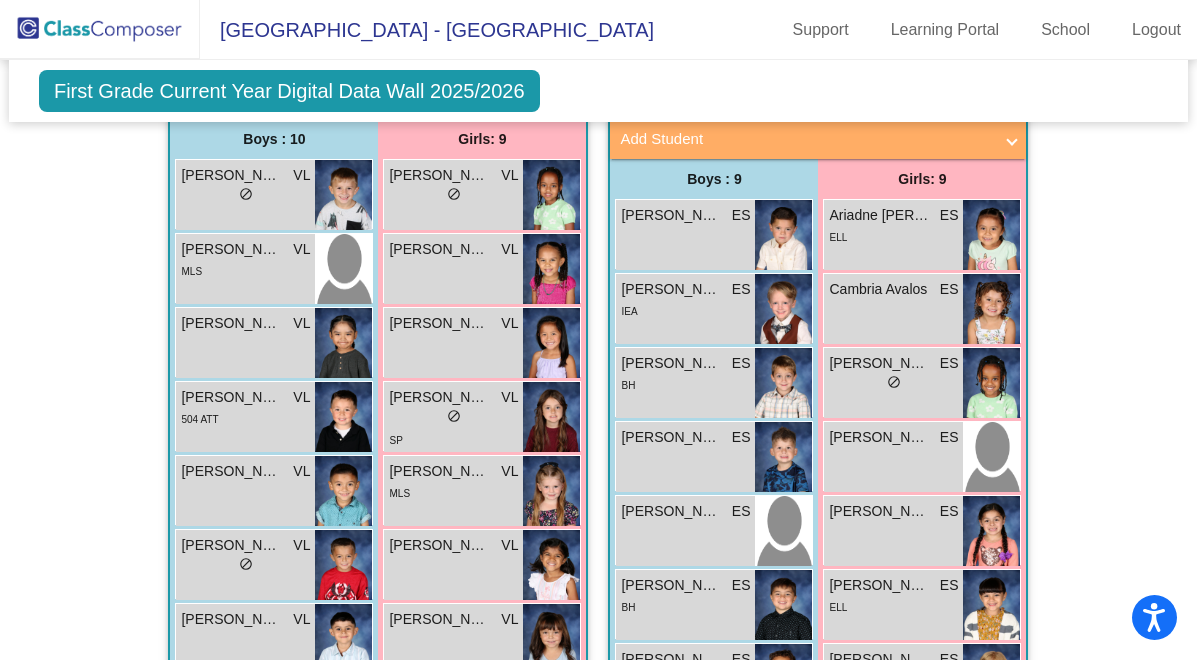 click on "Hallway   - Hallway Class  picture_as_pdf  Add Student  First Name Last Name Student Id  (Recommended)   Boy   Girl   Non Binary Add Close  Boys : 0    No Students   Girls: 0   No Students   Class 1   - REED  picture_as_pdf EnRica Quintana  Add Student  First Name Last Name Student Id  (Recommended)   Boy   Girl   Non Binary Add Close  Boys : 8  Baylor Davis EQ lock do_not_disturb_alt Kolton Disch EQ lock do_not_disturb_alt IEC INC Levi Medina EQ lock do_not_disturb_alt BH Logan Beard EQ lock do_not_disturb_alt IEC INC Logan Castillo EQ lock do_not_disturb_alt IED INC Orion Cordova EQ lock do_not_disturb_alt MLS Tristan Baca EQ lock do_not_disturb_alt IEB ATT Wyatt Allen EQ lock do_not_disturb_alt Girls: 9 Autumn Walker EQ 6 lock do_not_disturb_alt 3 504 MLS MON ELL Emerald Carnes EQ lock do_not_disturb_alt Hadley Harris EQ lock do_not_disturb_alt Jerelin Morfin EQ lock do_not_disturb_alt ATT Marianna Hanson EQ lock do_not_disturb_alt BH IEC INC Molly Tillotson EQ lock do_not_disturb_alt IED INC EQ lock" 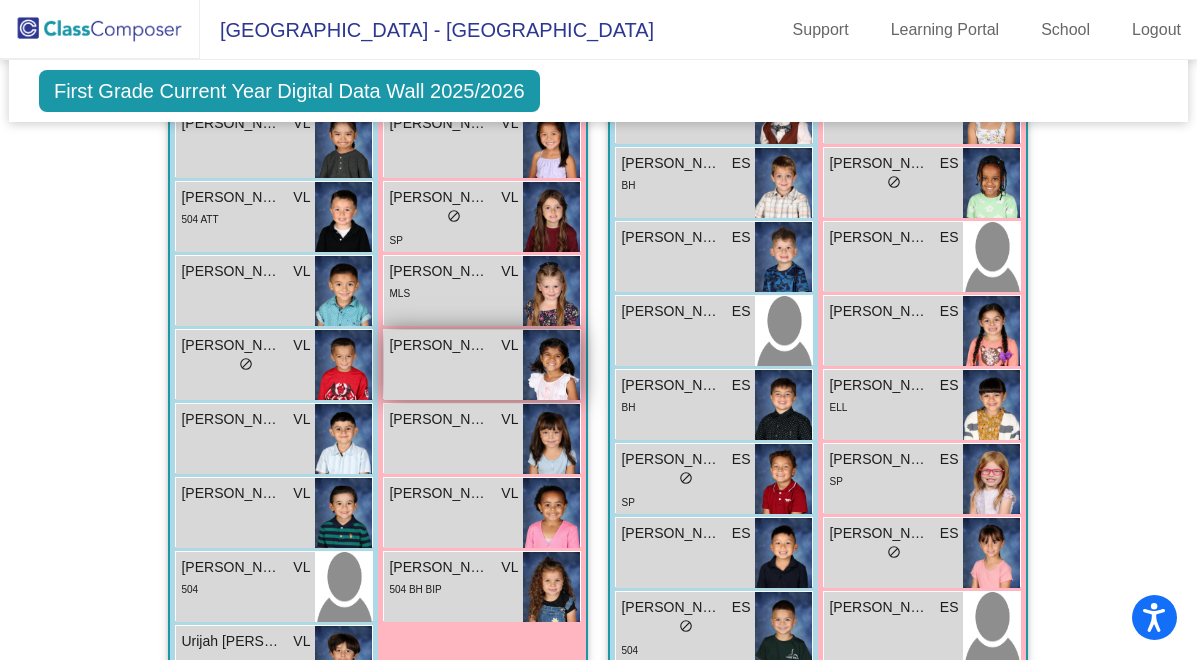 scroll, scrollTop: 2500, scrollLeft: 0, axis: vertical 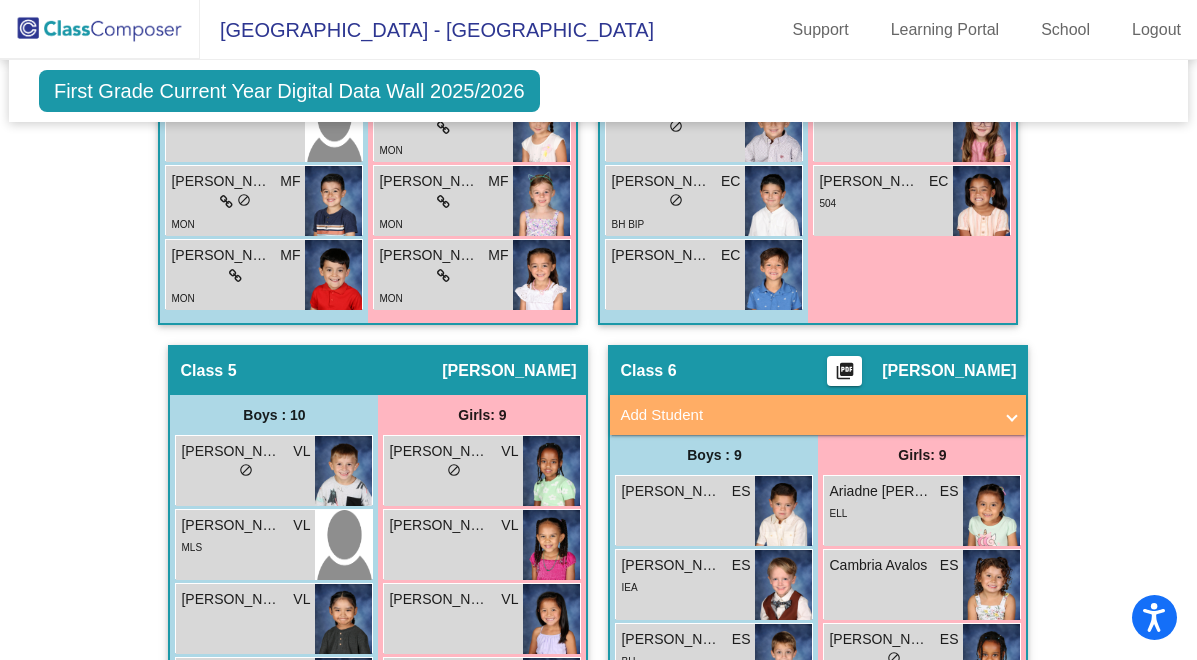 click on "Hallway   - Hallway Class  picture_as_pdf  Add Student  First Name Last Name Student Id  (Recommended)   Boy   Girl   Non Binary Add Close  Boys : 0    No Students   Girls: 0   No Students   Class 1   - REED  picture_as_pdf EnRica Quintana  Add Student  First Name Last Name Student Id  (Recommended)   Boy   Girl   Non Binary Add Close  Boys : 8  Baylor Davis EQ lock do_not_disturb_alt Kolton Disch EQ lock do_not_disturb_alt IEC INC Levi Medina EQ lock do_not_disturb_alt BH Logan Beard EQ lock do_not_disturb_alt IEC INC Logan Castillo EQ lock do_not_disturb_alt IED INC Orion Cordova EQ lock do_not_disturb_alt MLS Tristan Baca EQ lock do_not_disturb_alt IEB ATT Wyatt Allen EQ lock do_not_disturb_alt Girls: 9 Autumn Walker EQ 6 lock do_not_disturb_alt 3 504 MLS MON ELL Emerald Carnes EQ lock do_not_disturb_alt Hadley Harris EQ lock do_not_disturb_alt Jerelin Morfin EQ lock do_not_disturb_alt ATT Marianna Hanson EQ lock do_not_disturb_alt BH IEC INC Molly Tillotson EQ lock do_not_disturb_alt IED INC EQ lock" 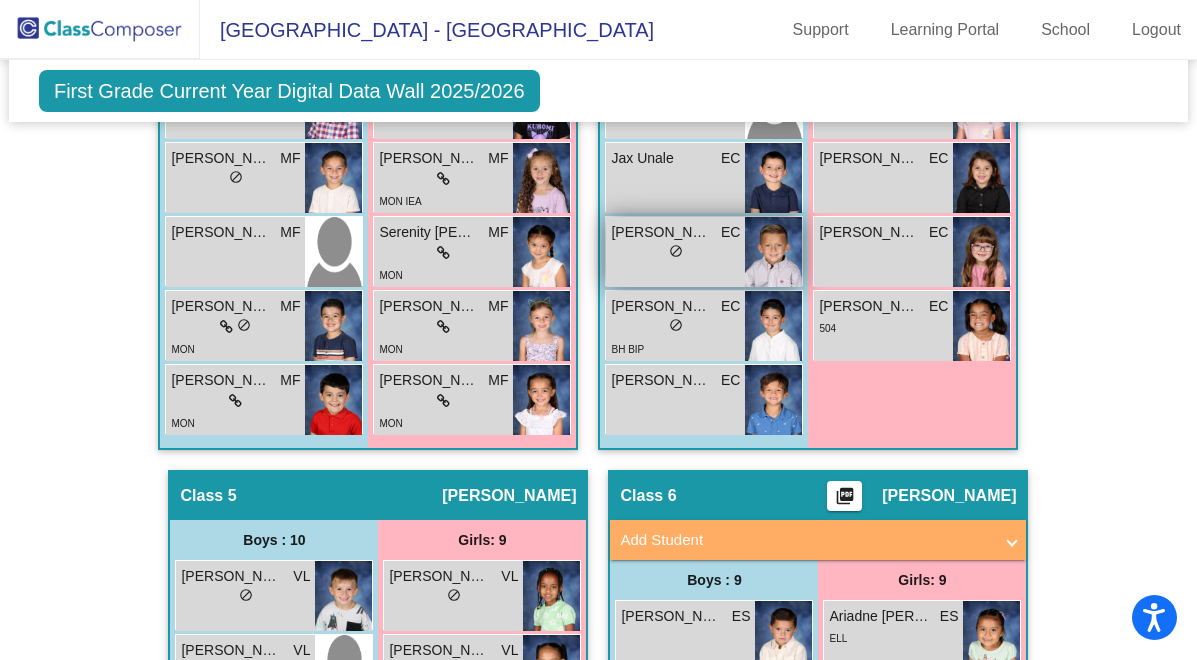scroll, scrollTop: 1860, scrollLeft: 0, axis: vertical 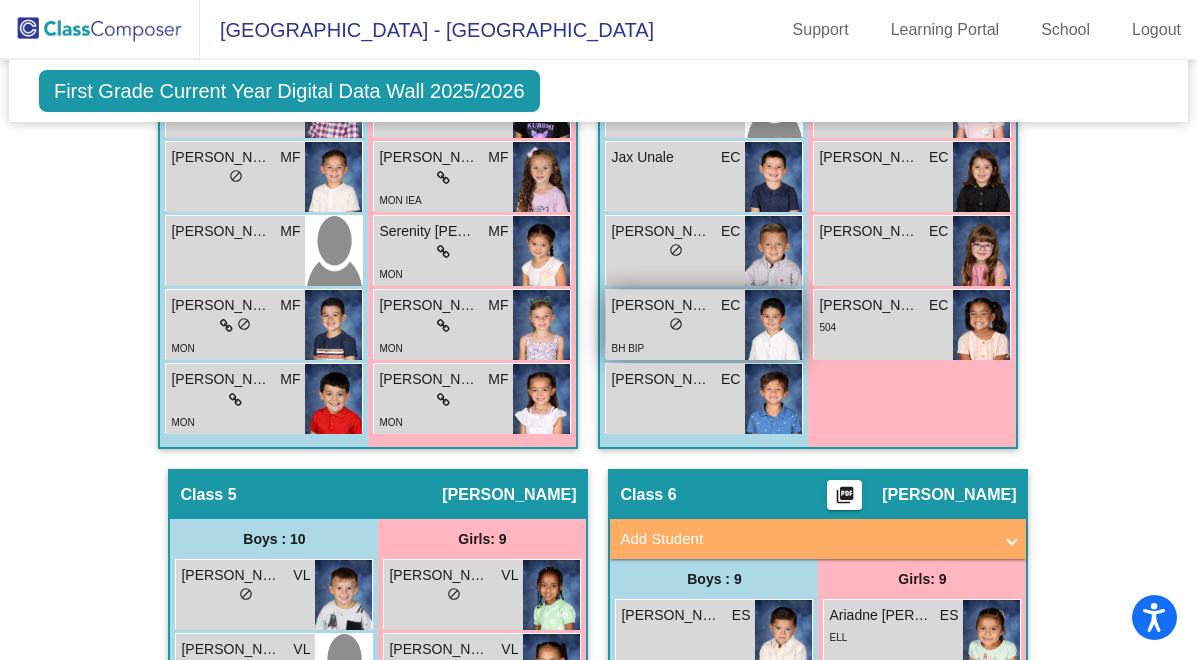 click at bounding box center (773, 325) 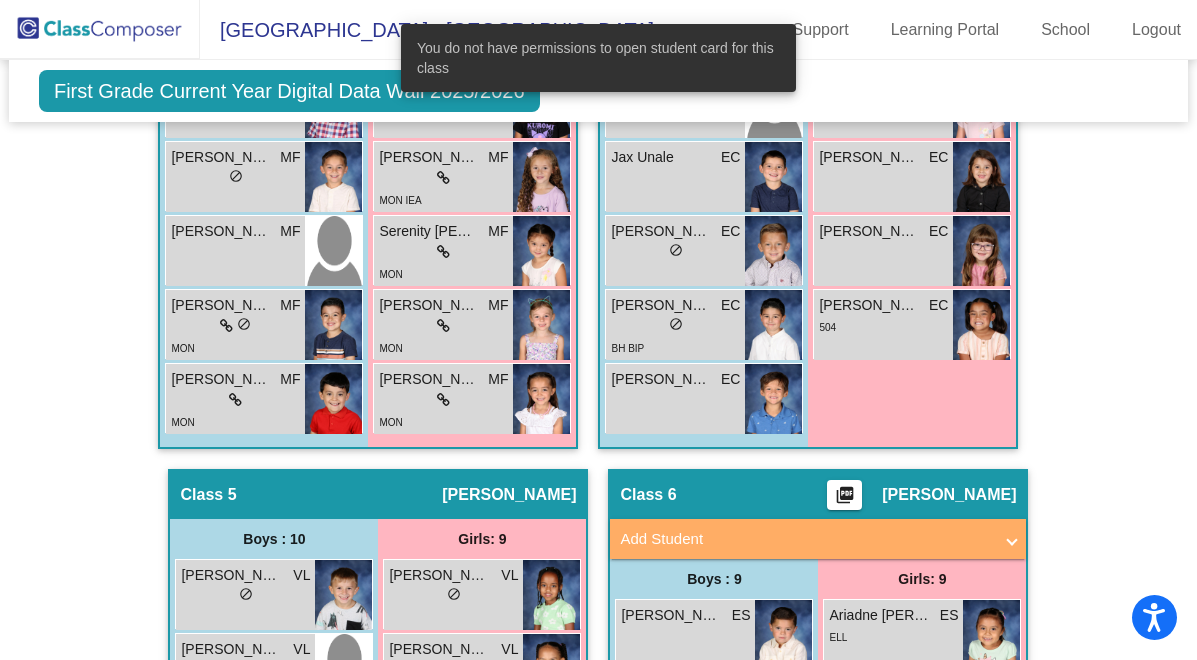 click on "Hallway   - Hallway Class  picture_as_pdf  Add Student  First Name Last Name Student Id  (Recommended)   Boy   Girl   Non Binary Add Close  Boys : 0    No Students   Girls: 0   No Students   Class 1   - REED  picture_as_pdf EnRica Quintana  Add Student  First Name Last Name Student Id  (Recommended)   Boy   Girl   Non Binary Add Close  Boys : 8  Baylor Davis EQ lock do_not_disturb_alt Kolton Disch EQ lock do_not_disturb_alt IEC INC Levi Medina EQ lock do_not_disturb_alt BH Logan Beard EQ lock do_not_disturb_alt IEC INC Logan Castillo EQ lock do_not_disturb_alt IED INC Orion Cordova EQ lock do_not_disturb_alt MLS Tristan Baca EQ lock do_not_disturb_alt IEB ATT Wyatt Allen EQ lock do_not_disturb_alt Girls: 9 Autumn Walker EQ 6 lock do_not_disturb_alt 3 504 MLS MON ELL Emerald Carnes EQ lock do_not_disturb_alt Hadley Harris EQ lock do_not_disturb_alt Jerelin Morfin EQ lock do_not_disturb_alt ATT Marianna Hanson EQ lock do_not_disturb_alt BH IEC INC Molly Tillotson EQ lock do_not_disturb_alt IED INC EQ lock" 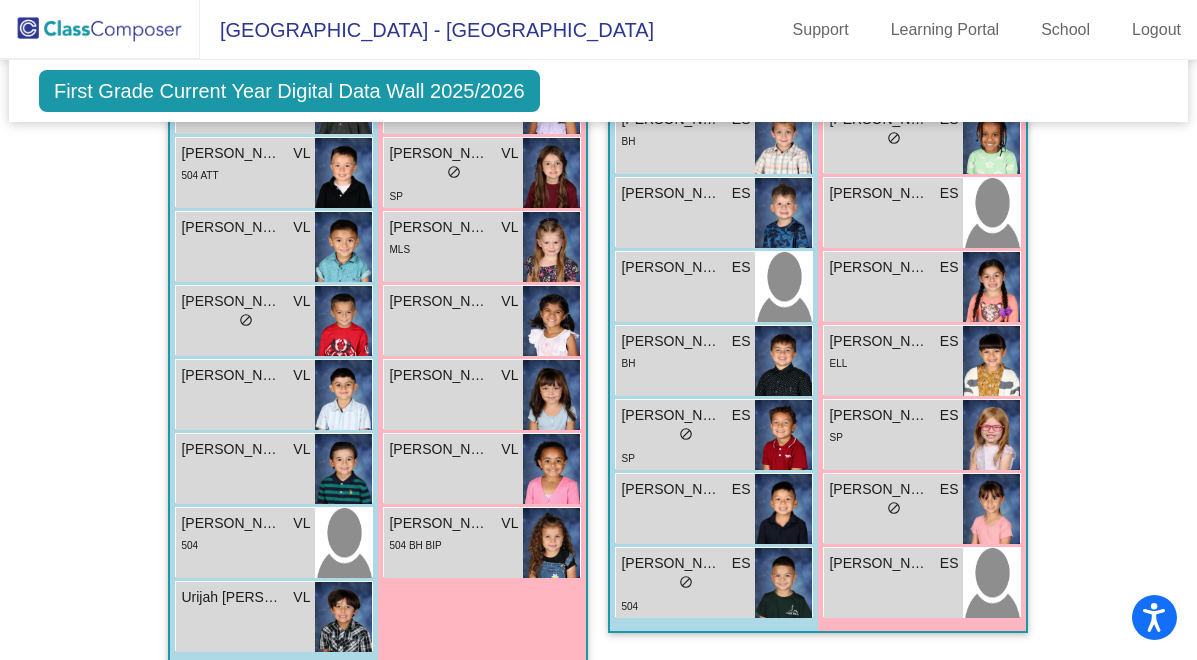 scroll, scrollTop: 2540, scrollLeft: 0, axis: vertical 